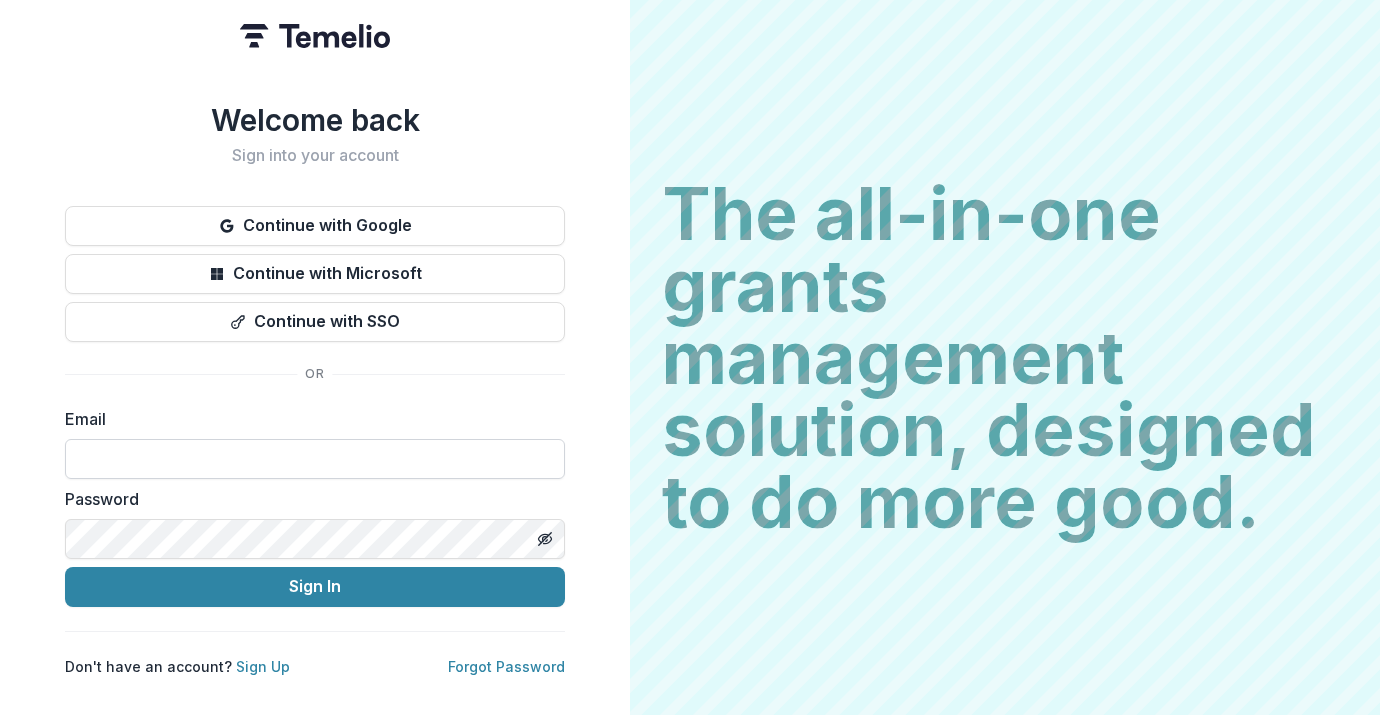 scroll, scrollTop: 0, scrollLeft: 0, axis: both 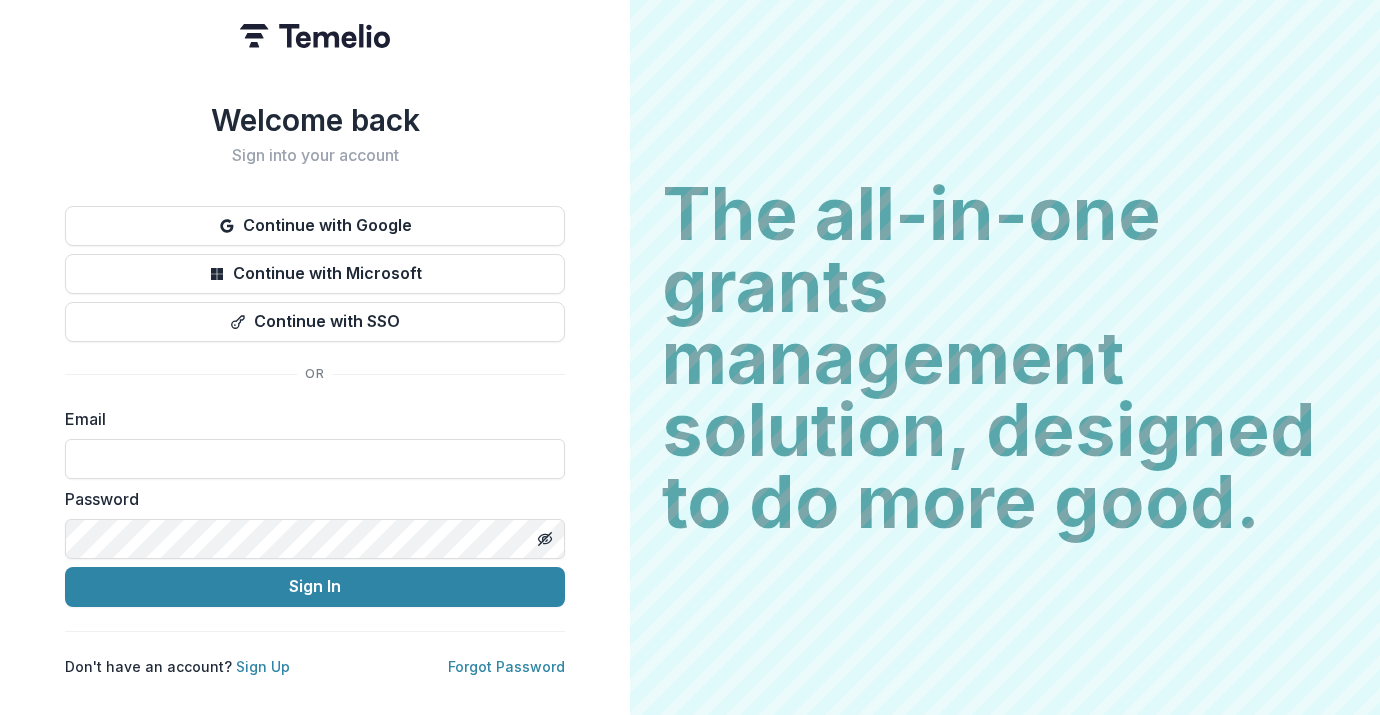 type on "**********" 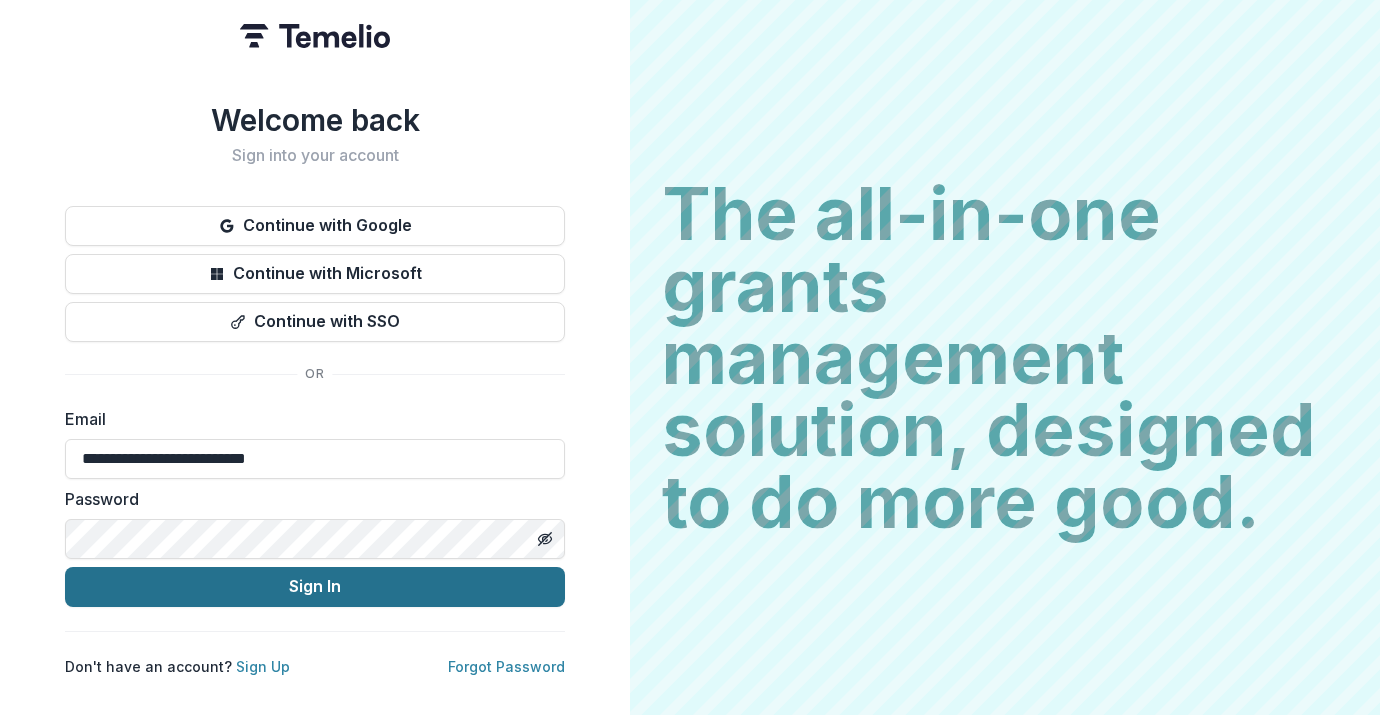 click on "Sign In" at bounding box center (315, 587) 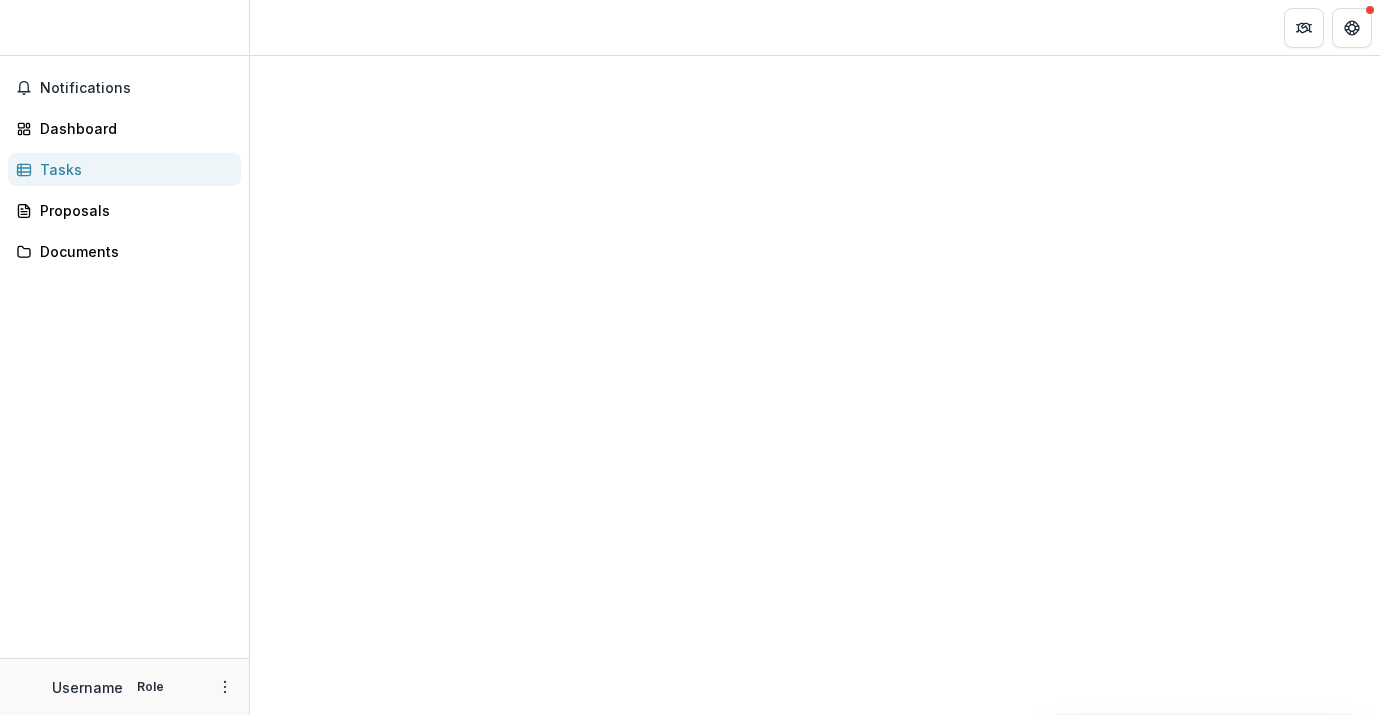 scroll, scrollTop: 0, scrollLeft: 0, axis: both 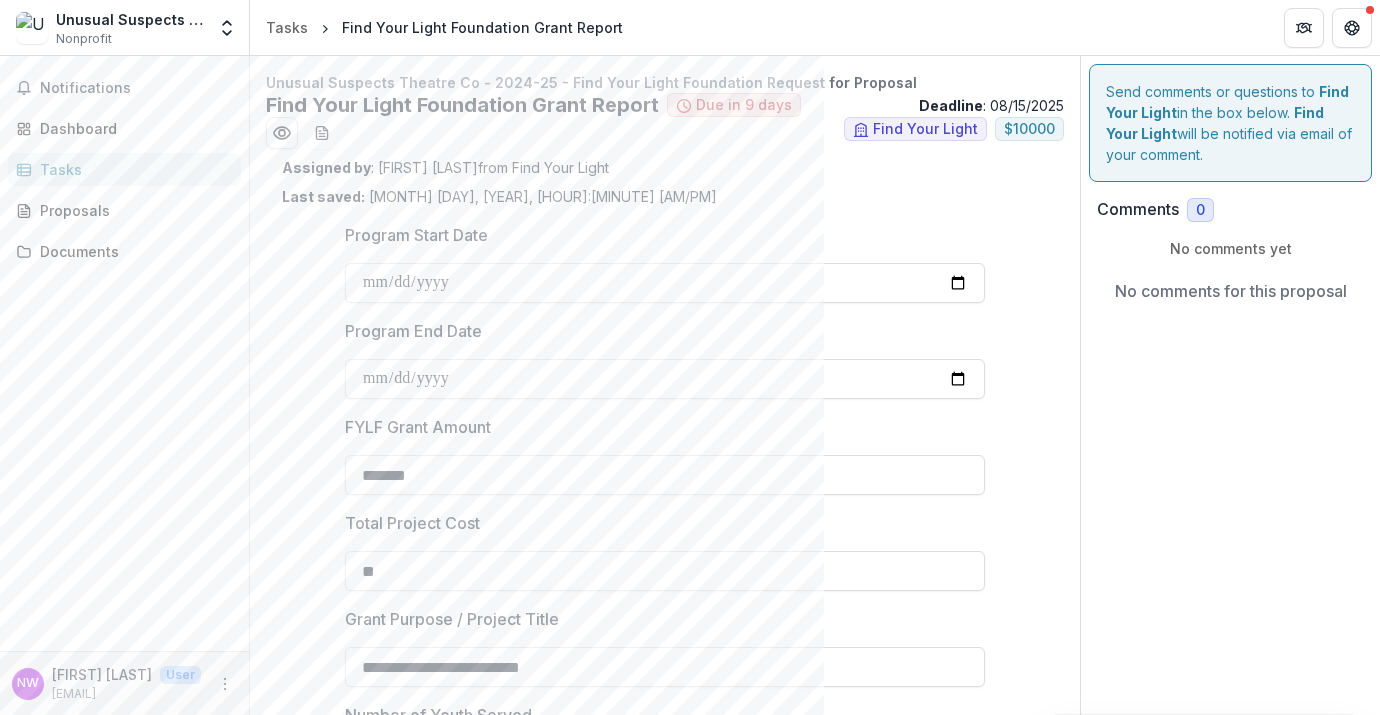 click on "Tasks" at bounding box center (132, 169) 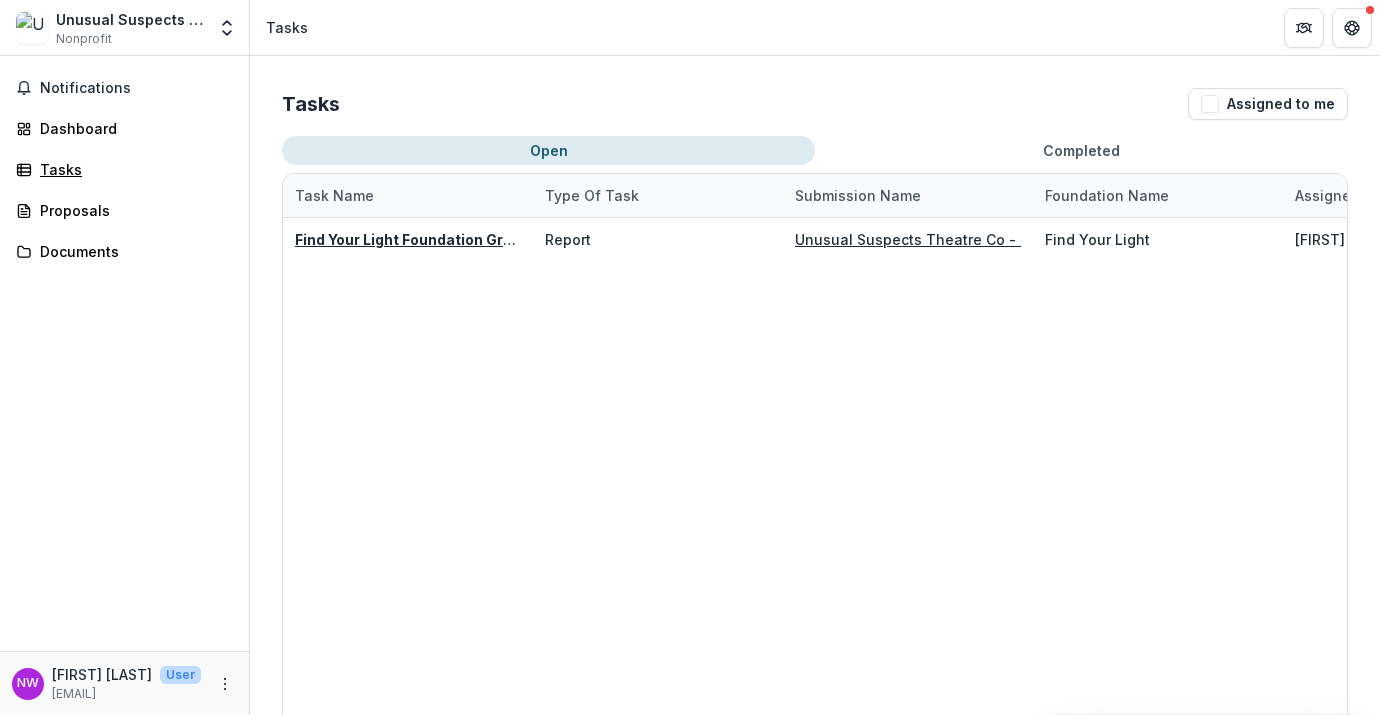 scroll, scrollTop: 0, scrollLeft: 38, axis: horizontal 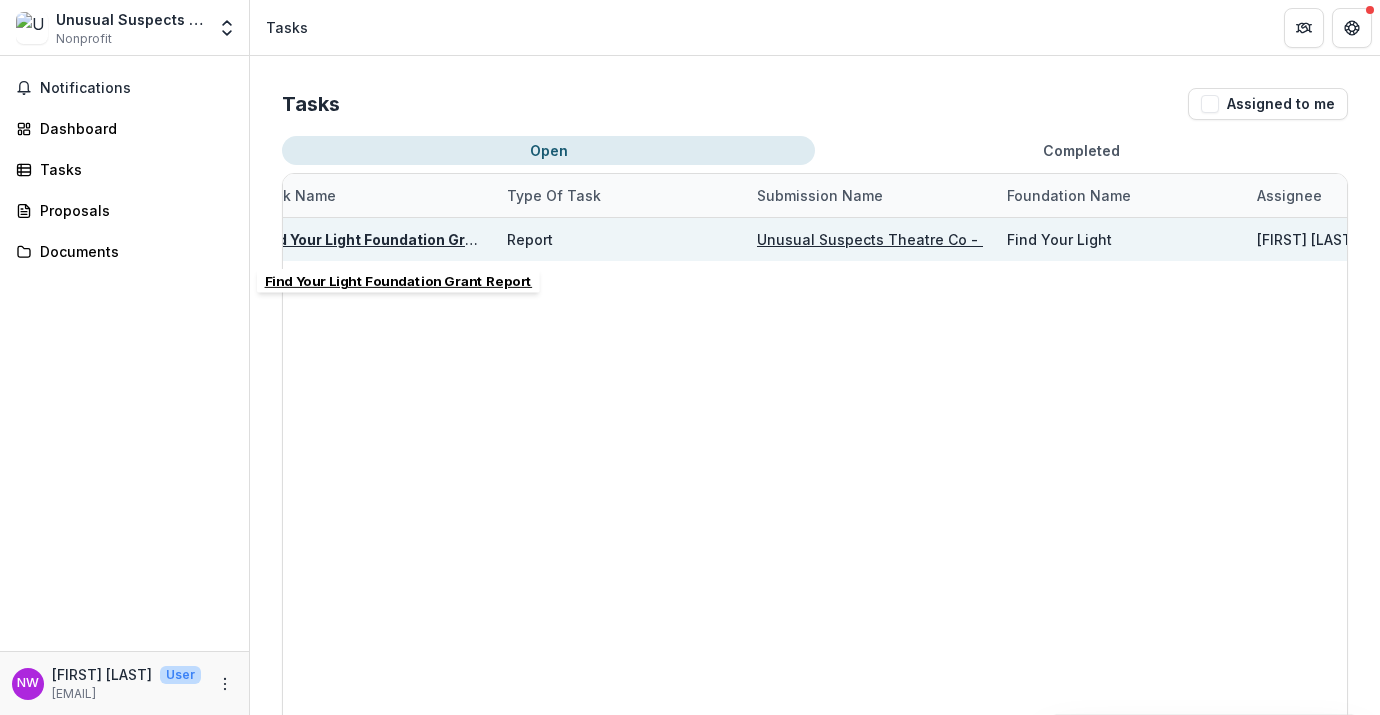 click on "Find Your Light Foundation Grant Report" at bounding box center (399, 239) 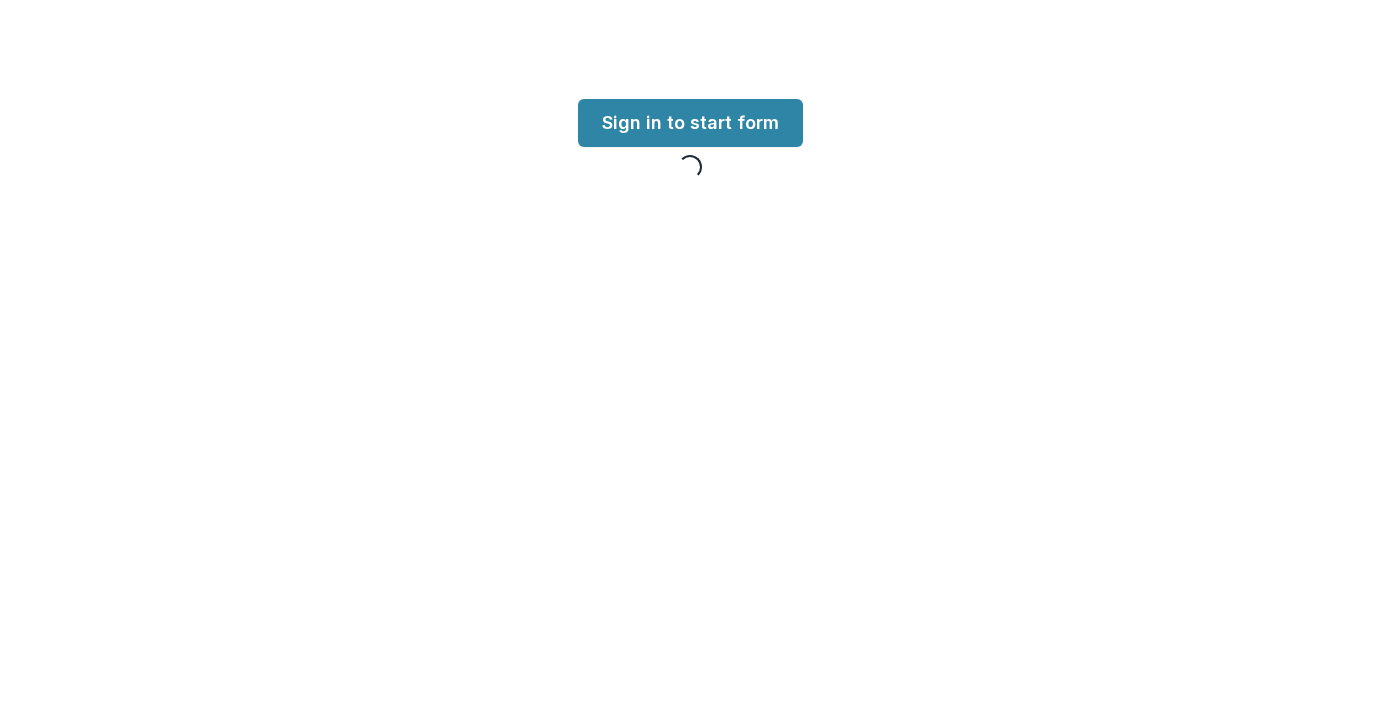 scroll, scrollTop: 0, scrollLeft: 0, axis: both 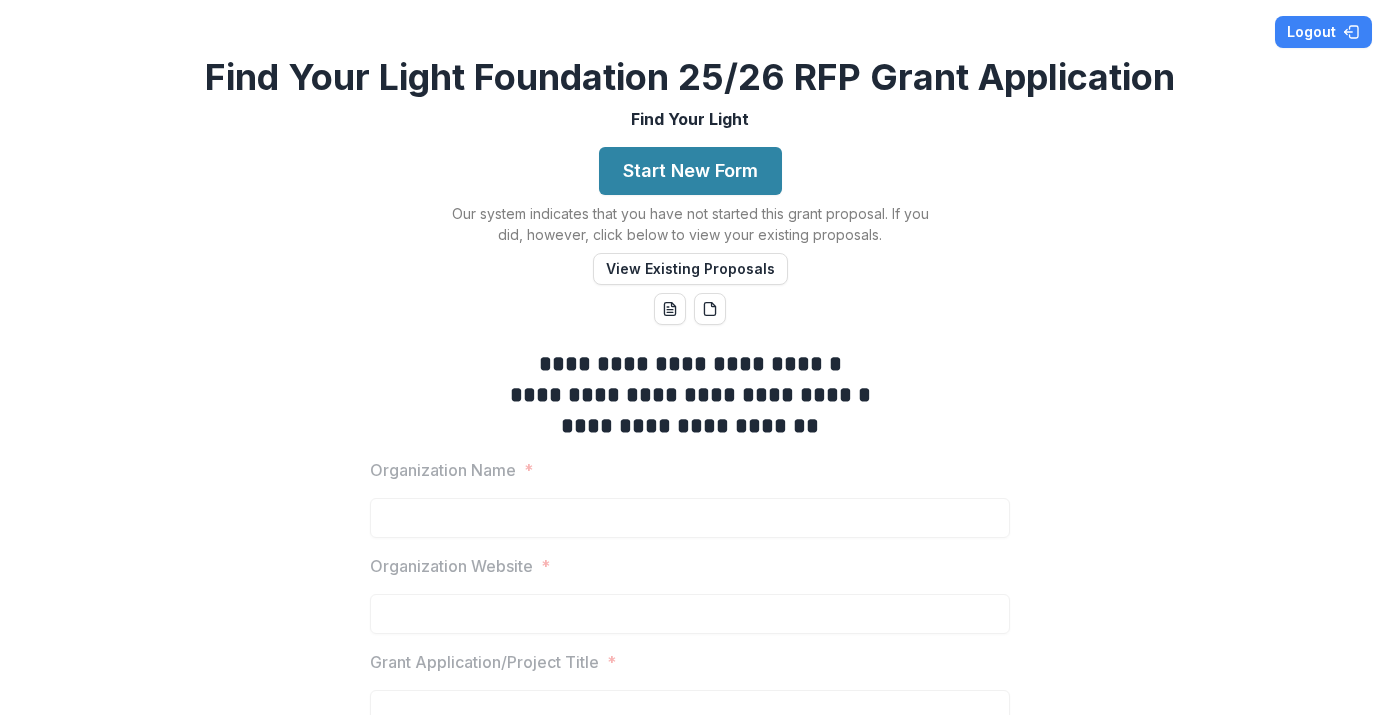 click on "**********" at bounding box center [690, 357] 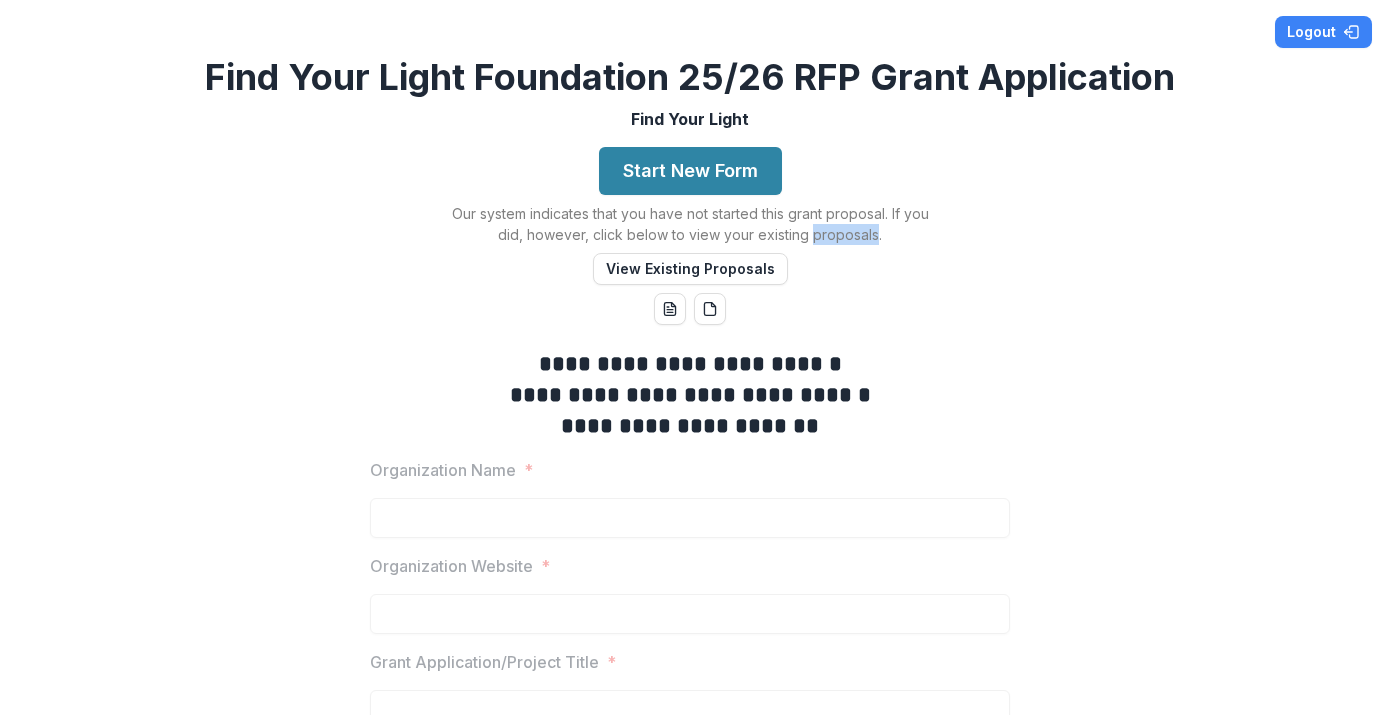 click on "Our system indicates that you have not started this grant proposal. If you did, however, click below to view your existing proposals." at bounding box center (690, 224) 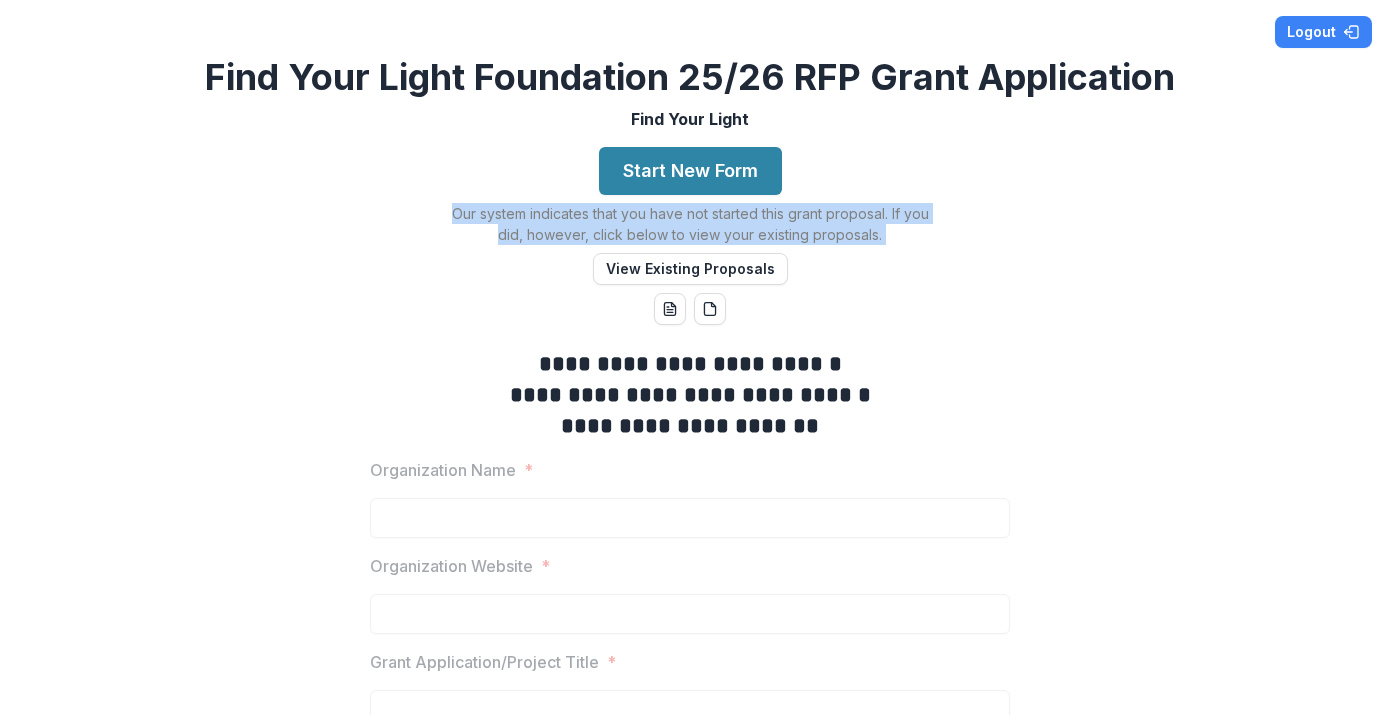 click on "Start New Form Our system indicates that you have not started this grant proposal. If you did, however, click below to view your existing proposals. View Existing Proposals" at bounding box center [690, 216] 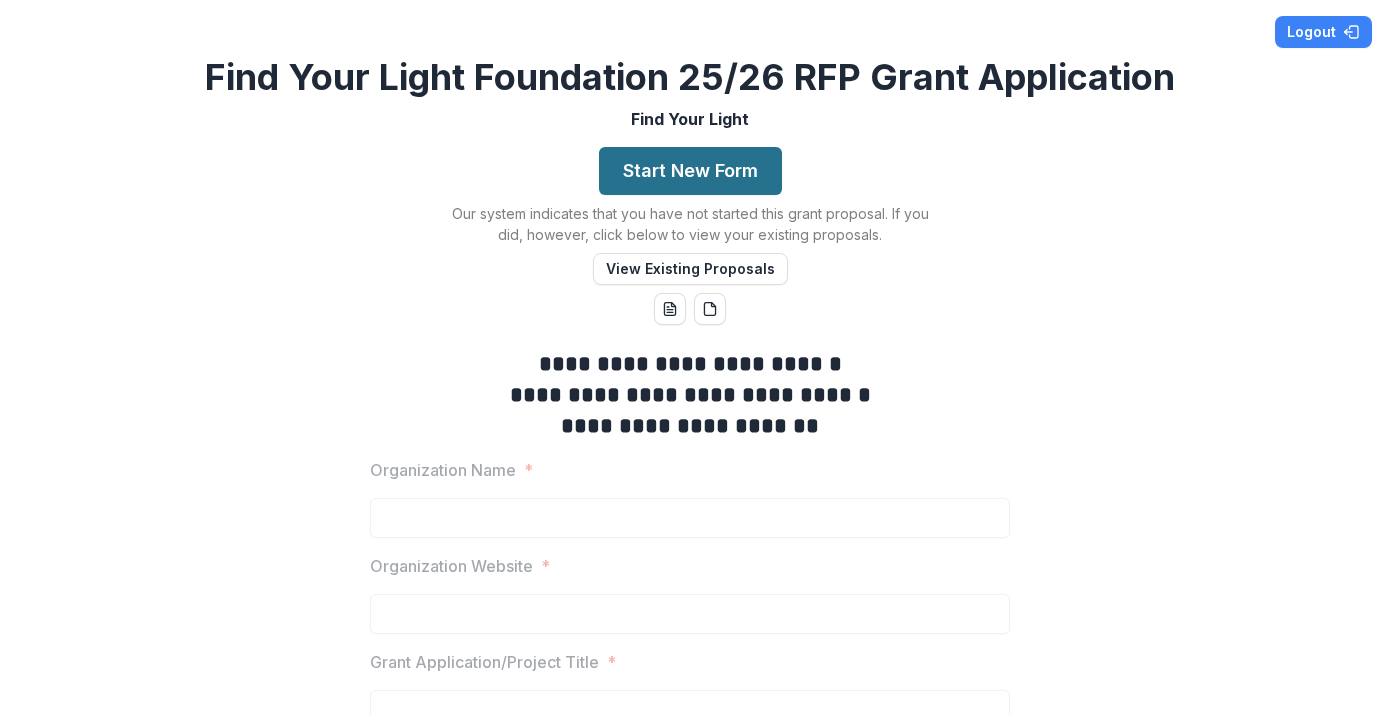 click on "Start New Form" at bounding box center (690, 171) 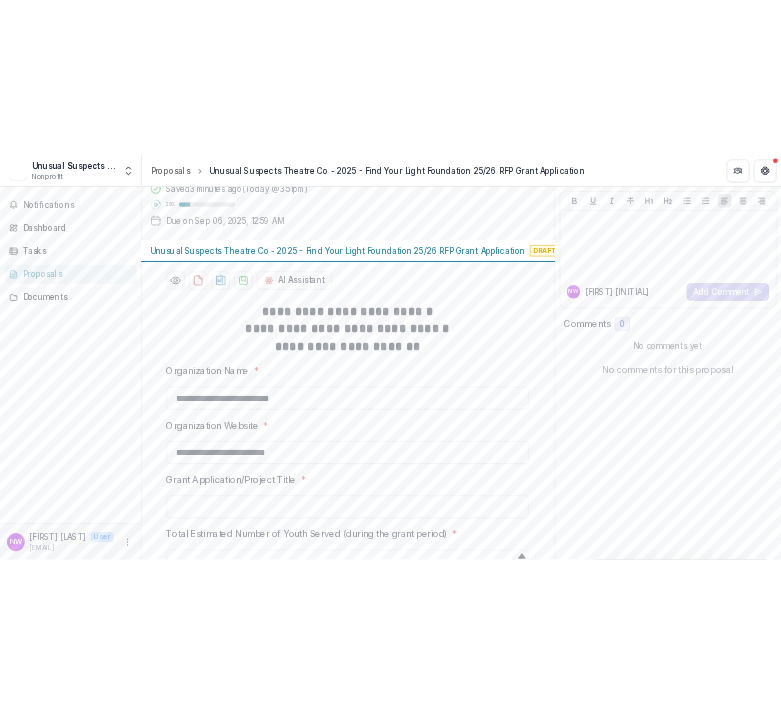 scroll, scrollTop: 0, scrollLeft: 0, axis: both 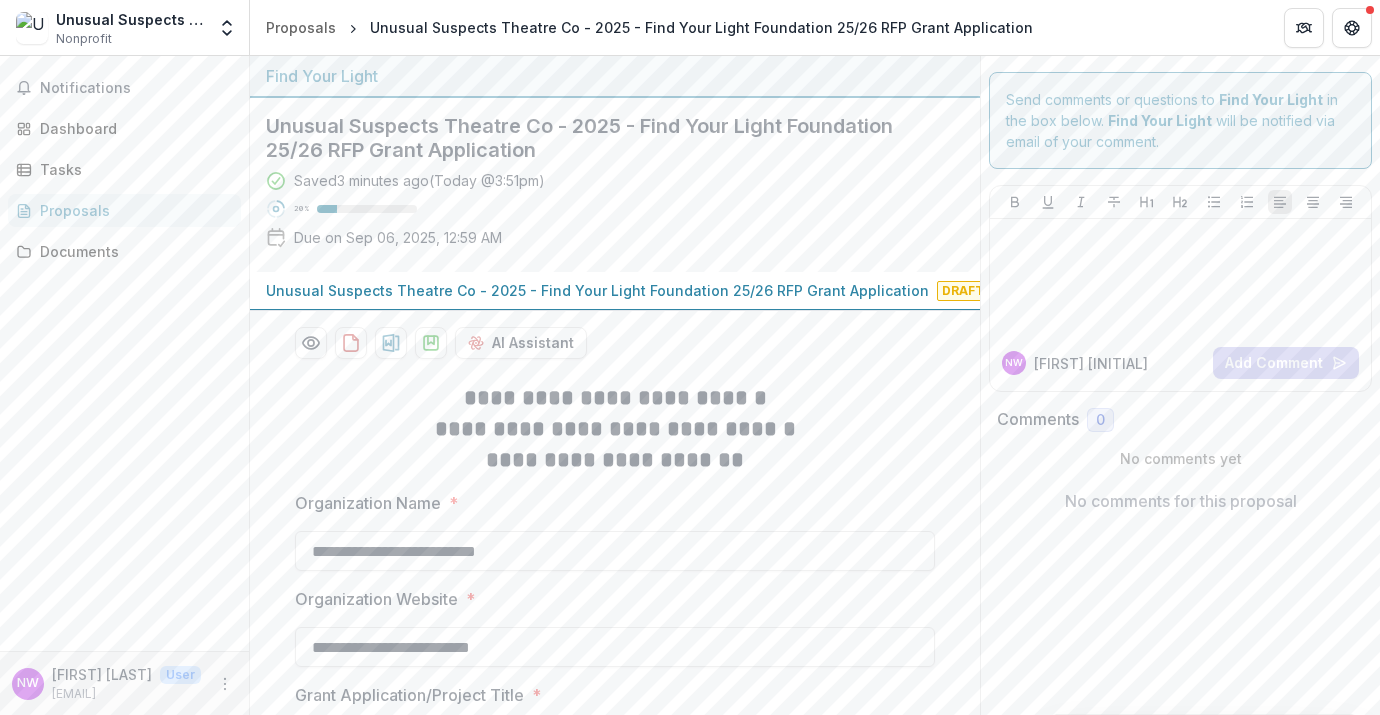 click on "Unusual Suspects Theatre Co - 2025 - Find Your Light Foundation 25/26 RFP Grant Application" at bounding box center [599, 138] 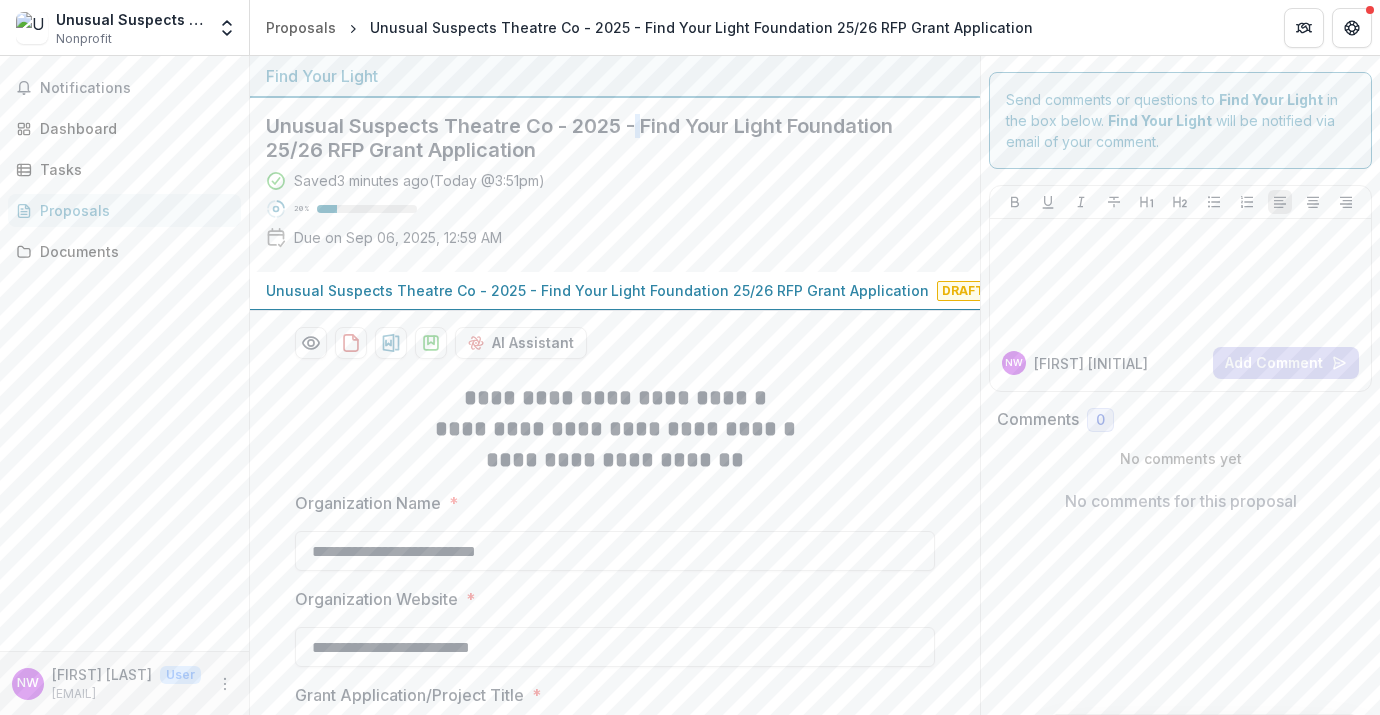 click on "Unusual Suspects Theatre Co - 2025 - Find Your Light Foundation 25/26 RFP Grant Application" at bounding box center (599, 138) 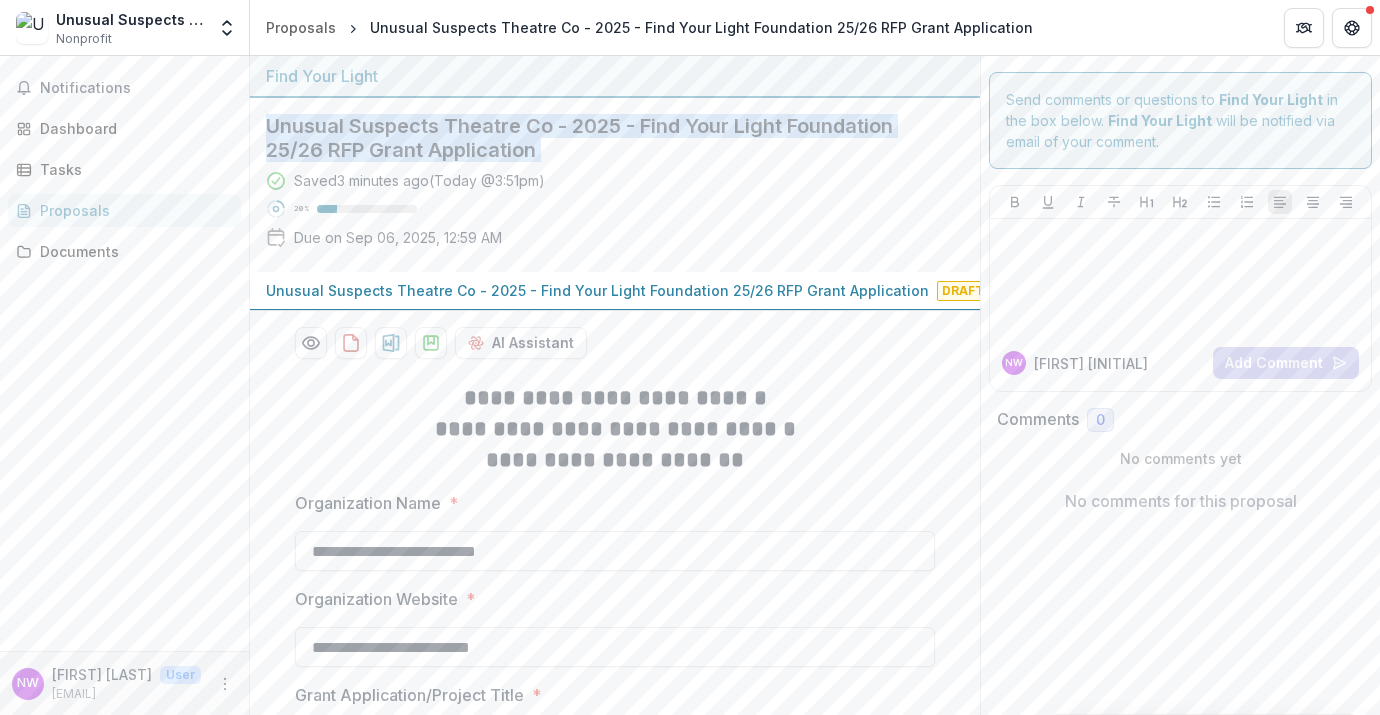 copy on "Unusual Suspects Theatre Co - 2025 - Find Your Light Foundation 25/26 RFP Grant Application" 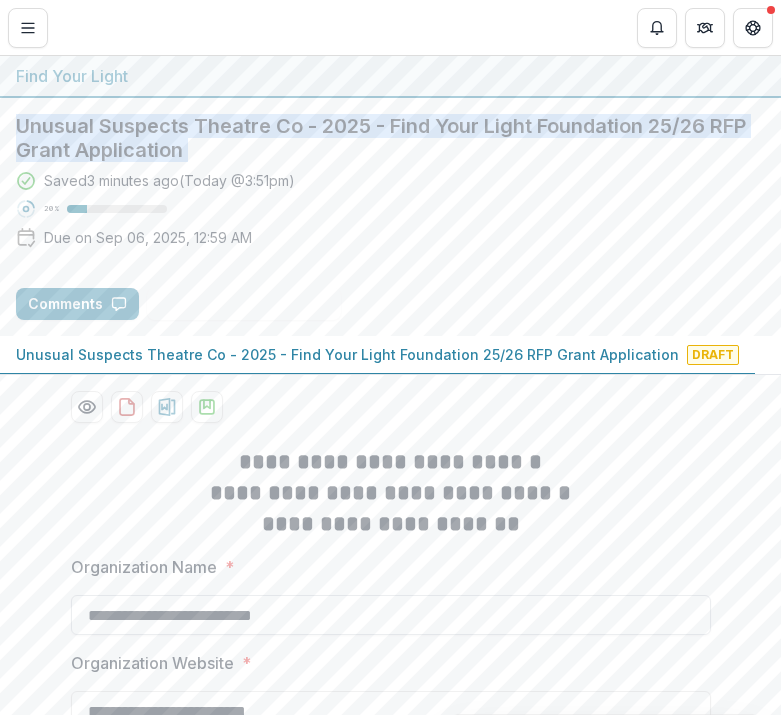 click on "**********" at bounding box center [391, 615] 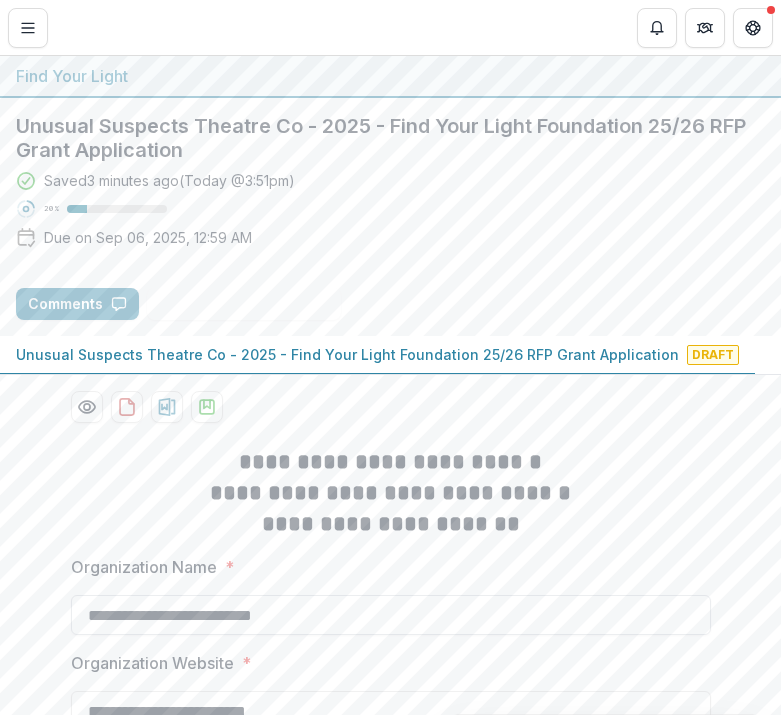 click on "**********" at bounding box center (391, 615) 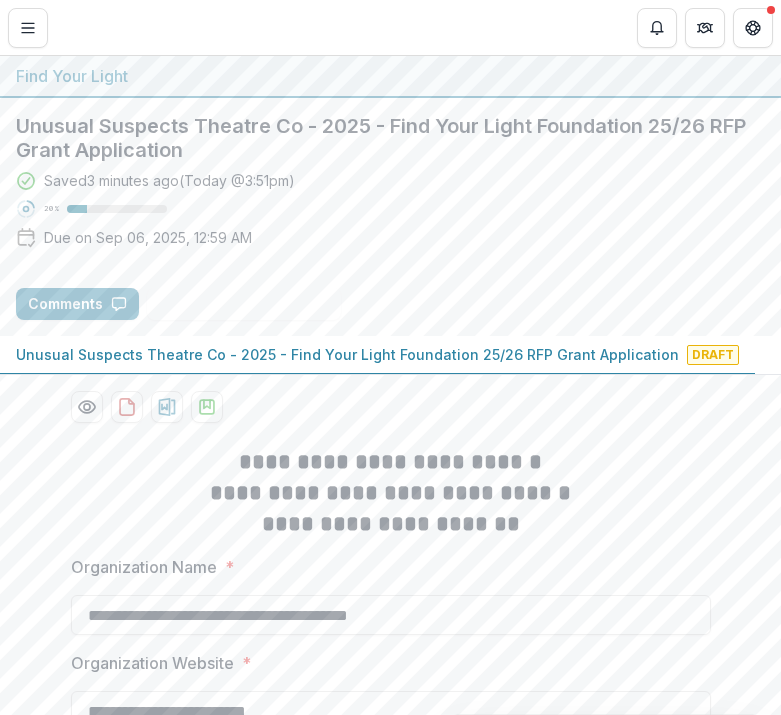 type on "**********" 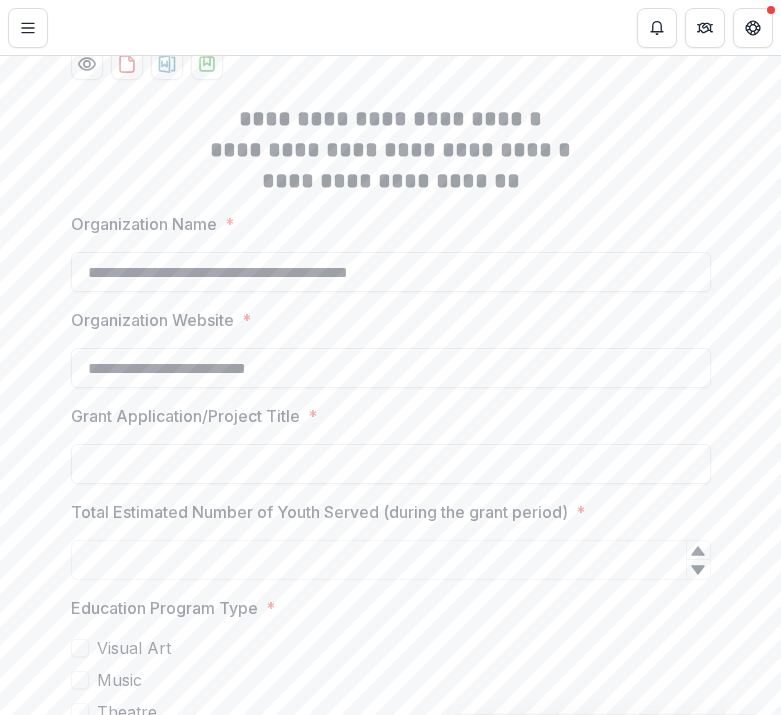 scroll, scrollTop: 356, scrollLeft: 0, axis: vertical 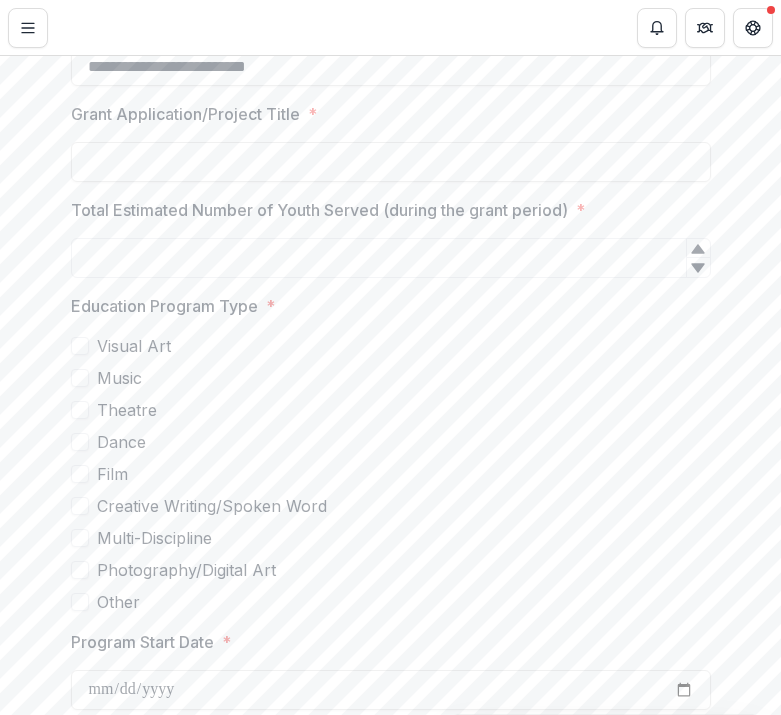 click at bounding box center (80, 410) 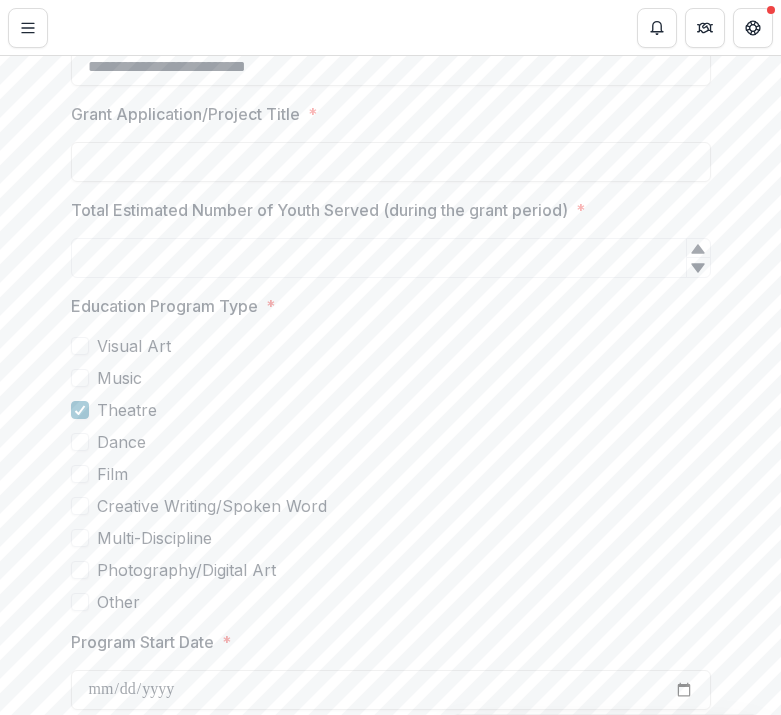 scroll, scrollTop: 710, scrollLeft: 0, axis: vertical 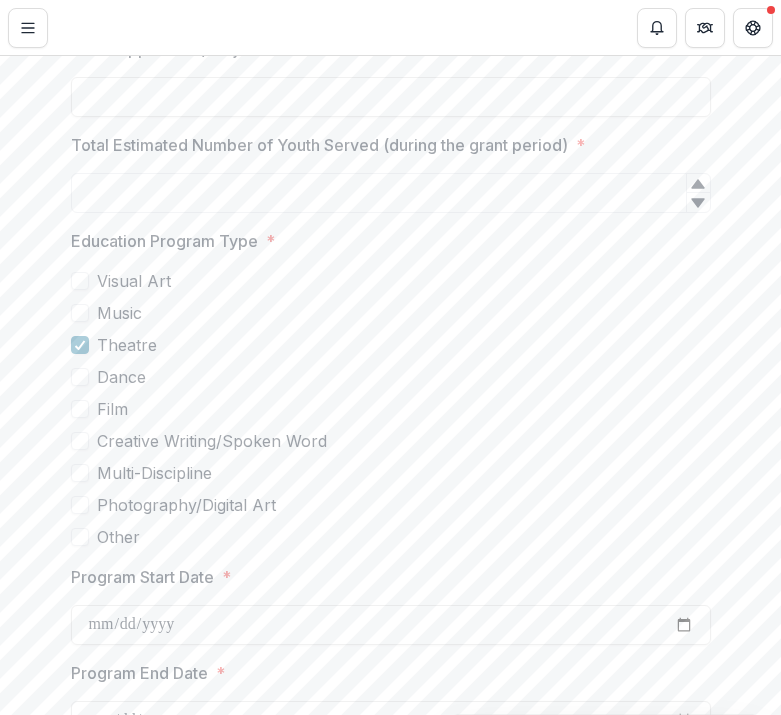 drag, startPoint x: 151, startPoint y: 543, endPoint x: 103, endPoint y: 263, distance: 284.0845 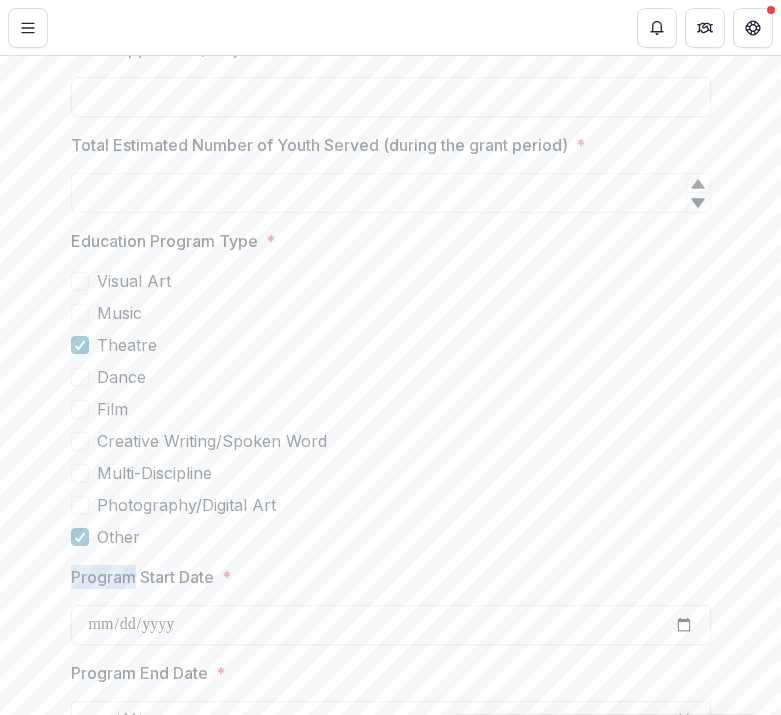 click on "Other" at bounding box center (391, 537) 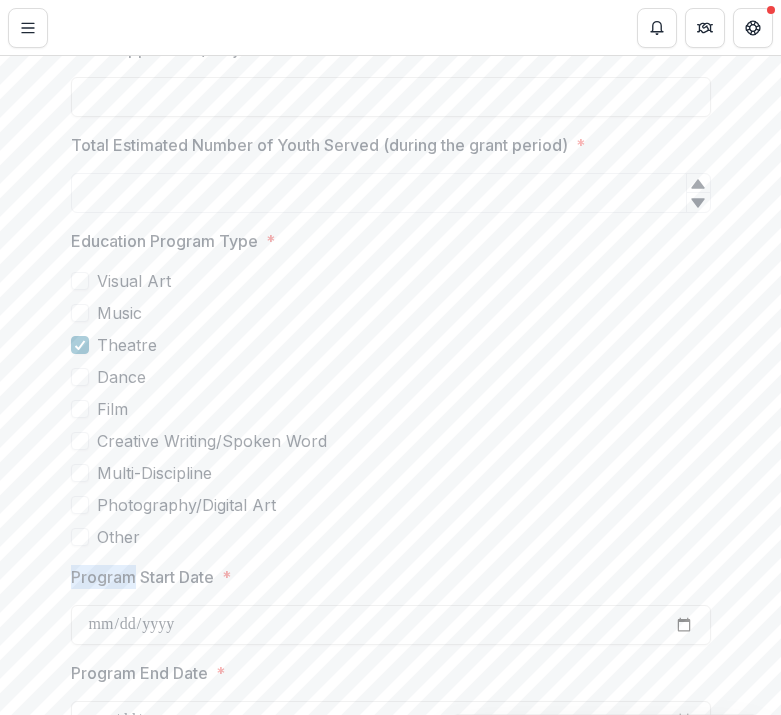 click at bounding box center (80, 441) 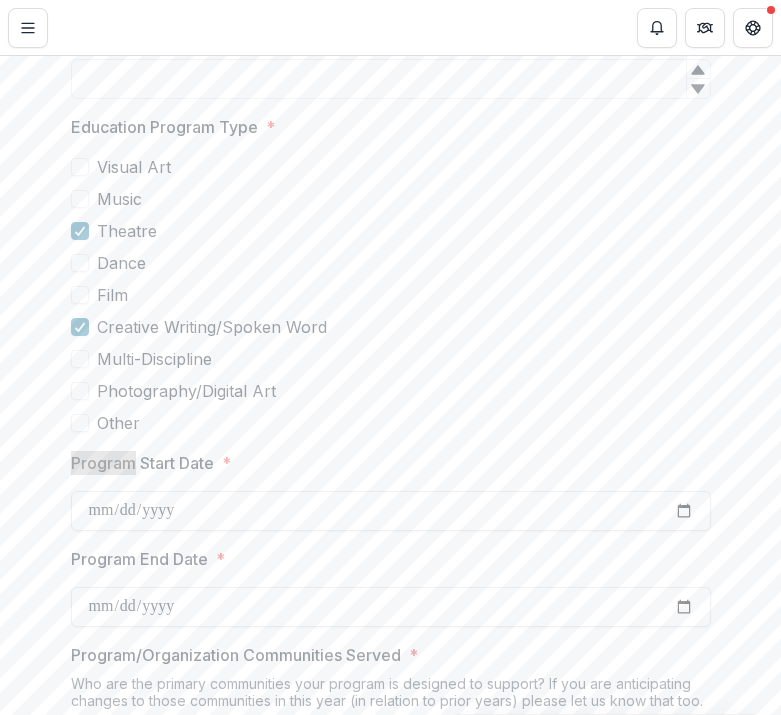 scroll, scrollTop: 832, scrollLeft: 0, axis: vertical 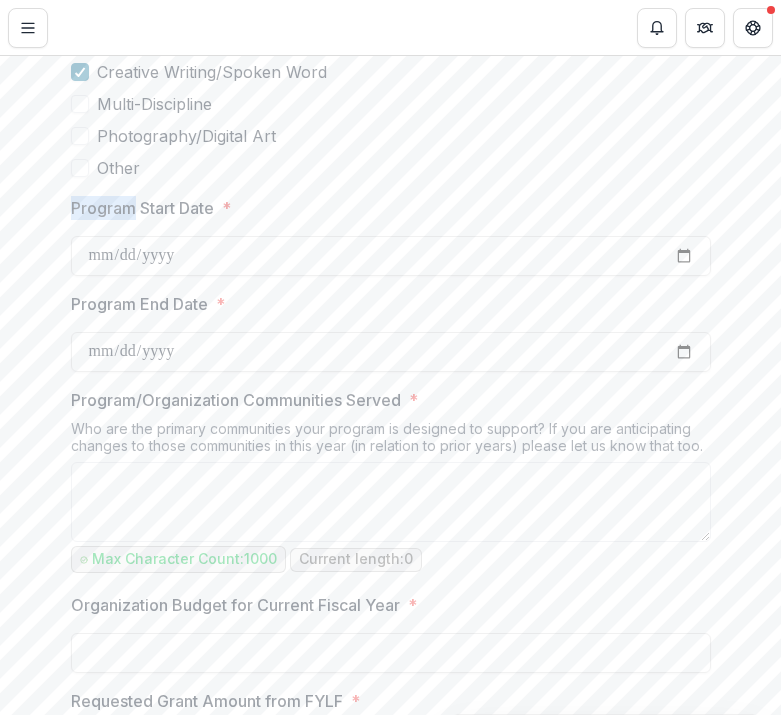 click on "Program/Organization Communities Served" at bounding box center (236, 400) 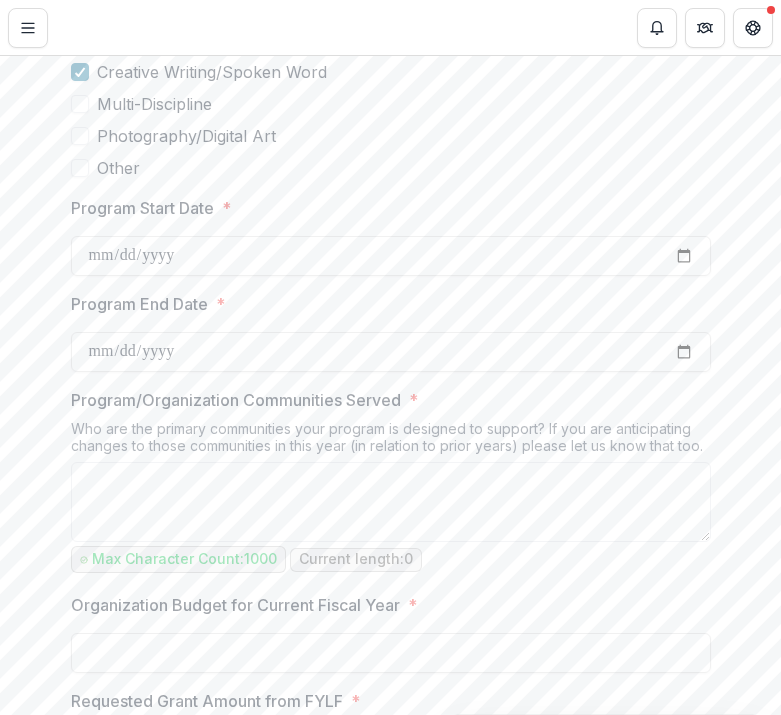 click on "Program/Organization Communities Served" at bounding box center (236, 400) 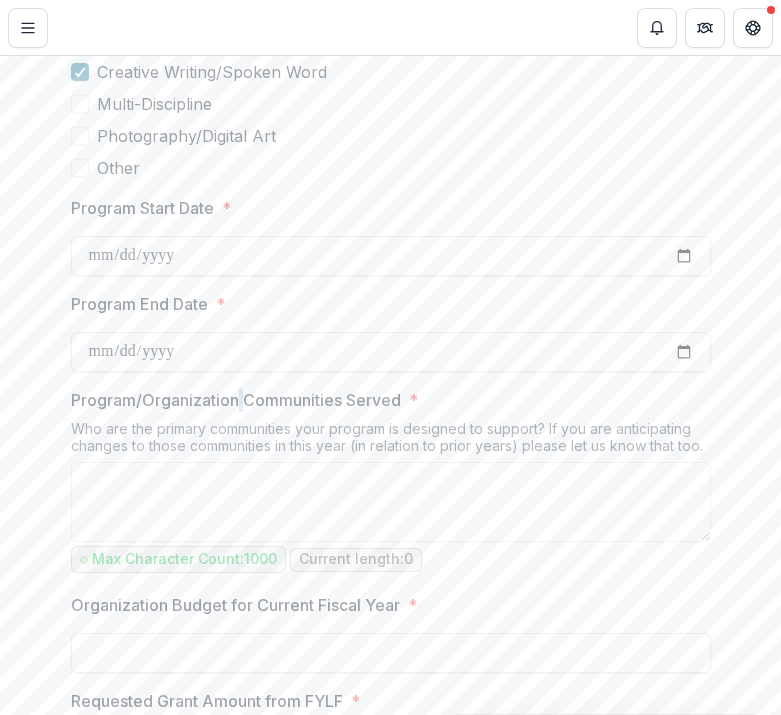 click on "Program/Organization Communities Served" at bounding box center (236, 400) 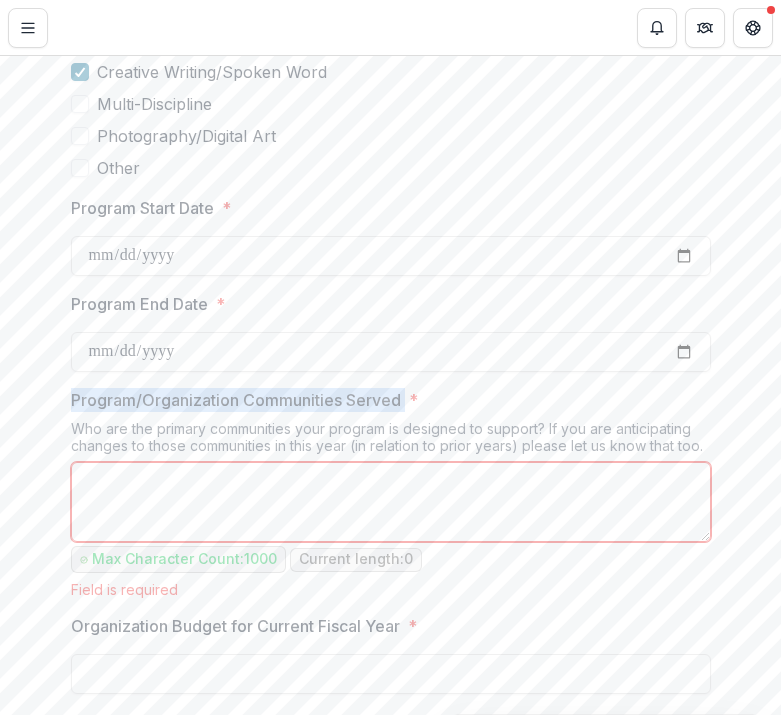 copy on "Program/Organization Communities Served" 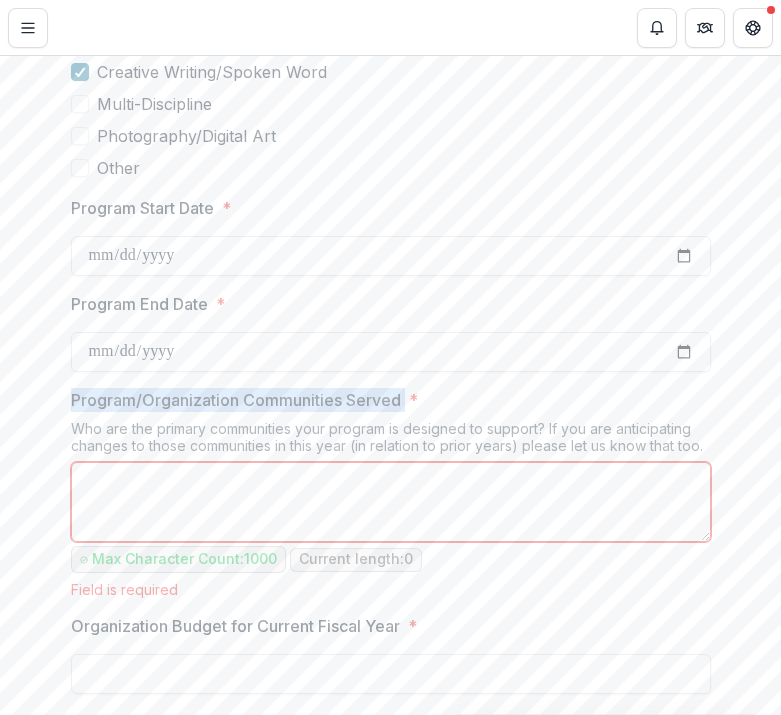 click on "Who are the primary communities your program is designed to support? If you are anticipating changes to those communities in this year (in relation to prior years) please let us know that too." at bounding box center (391, 441) 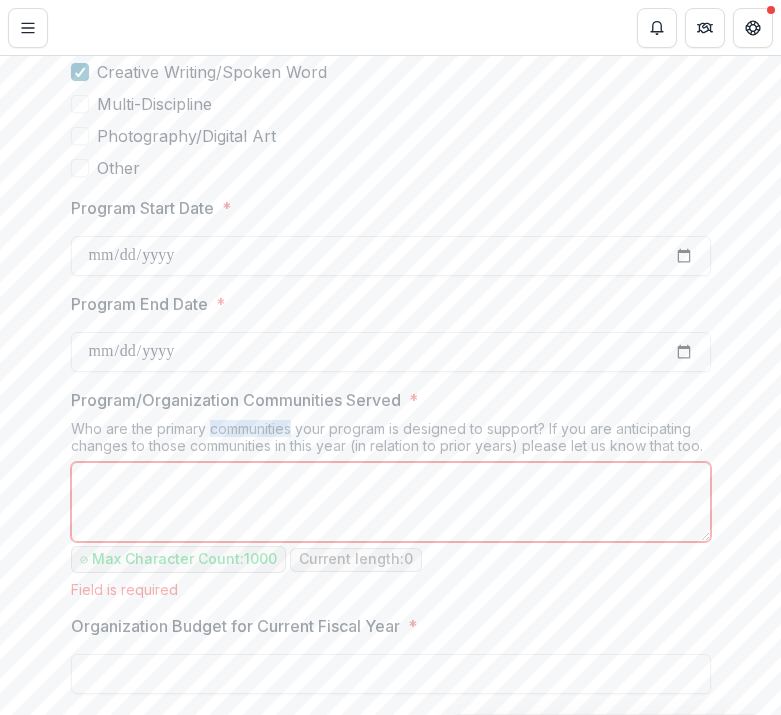 click on "Who are the primary communities your program is designed to support? If you are anticipating changes to those communities in this year (in relation to prior years) please let us know that too." at bounding box center (391, 441) 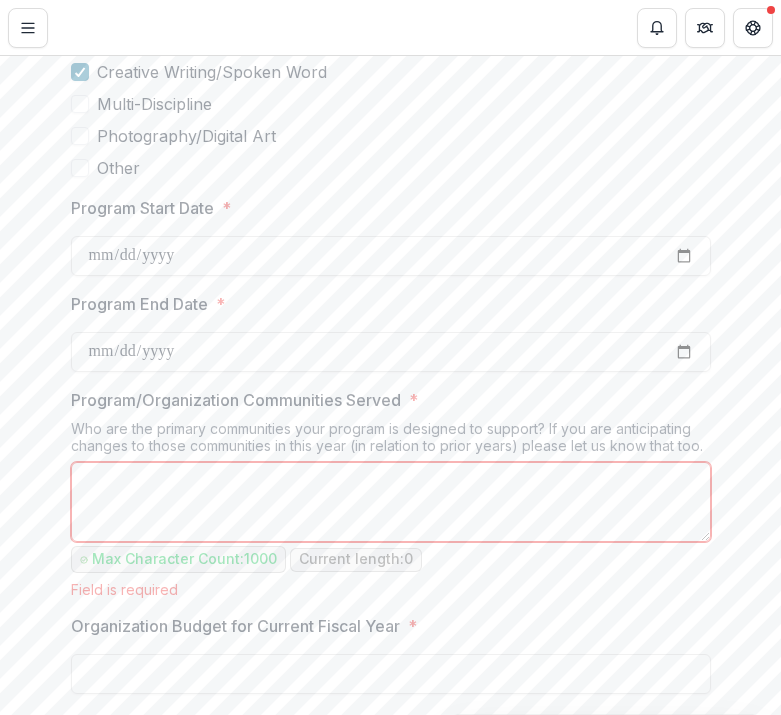 copy on "communities" 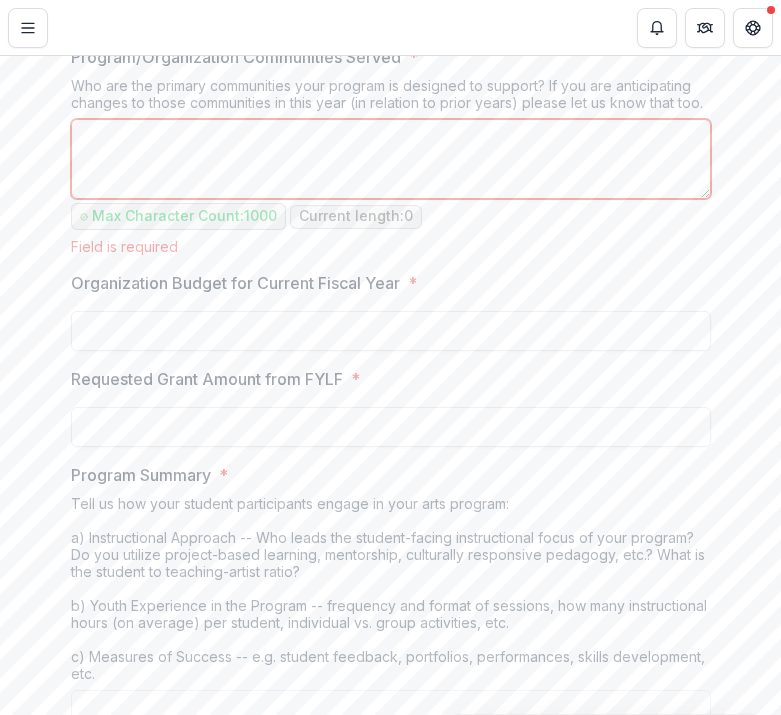 scroll, scrollTop: 1424, scrollLeft: 0, axis: vertical 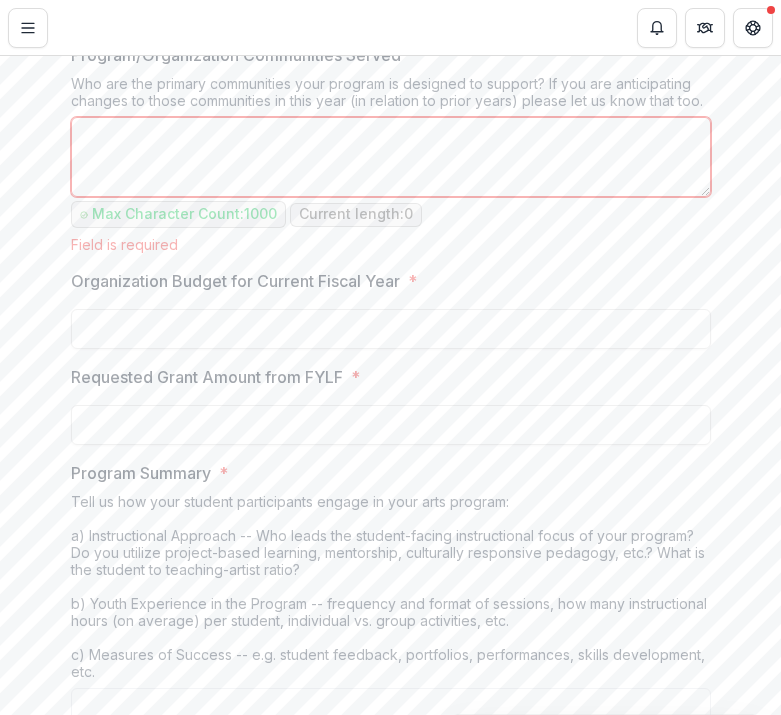 type on "**" 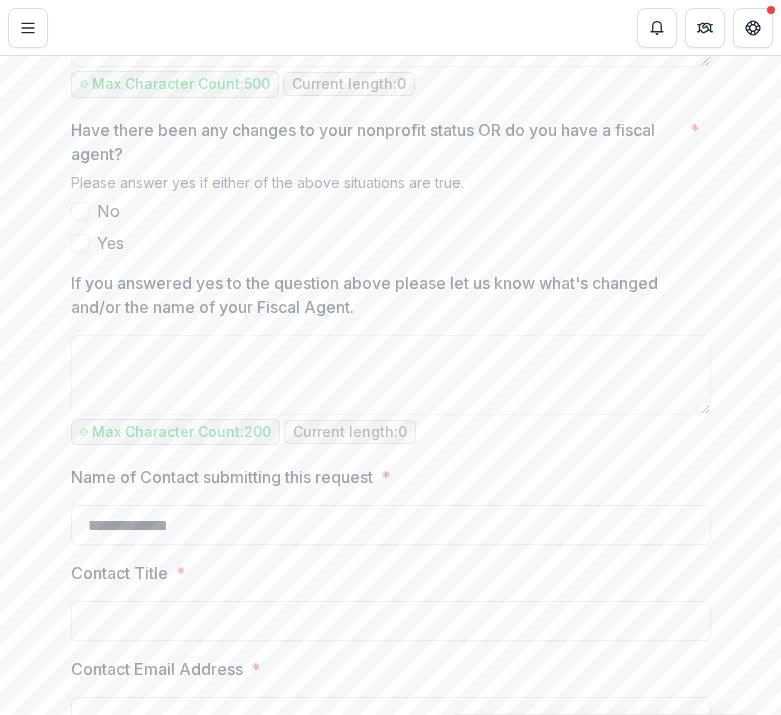 scroll, scrollTop: 2403, scrollLeft: 0, axis: vertical 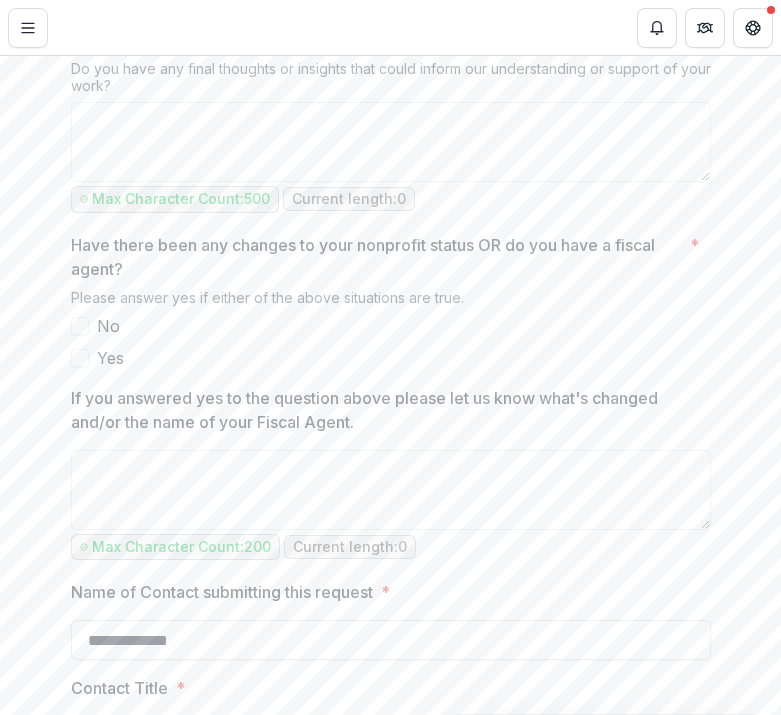 click at bounding box center [80, 326] 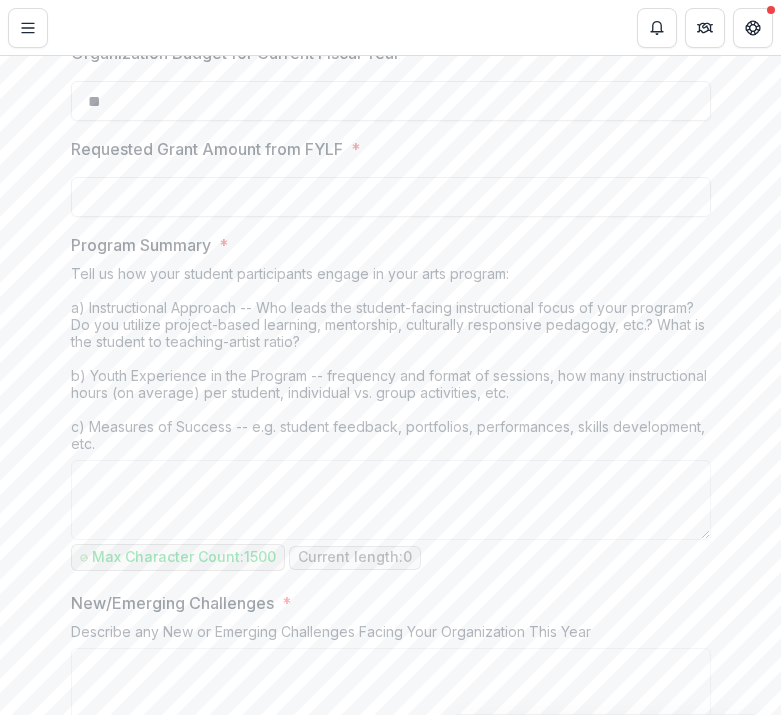 scroll, scrollTop: 1654, scrollLeft: 0, axis: vertical 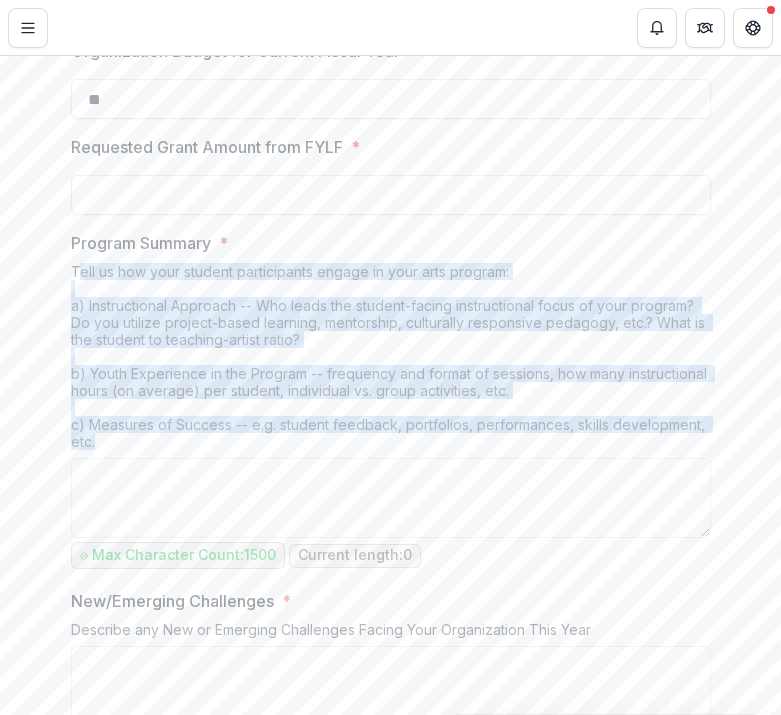 drag, startPoint x: 72, startPoint y: 273, endPoint x: 160, endPoint y: 454, distance: 201.25854 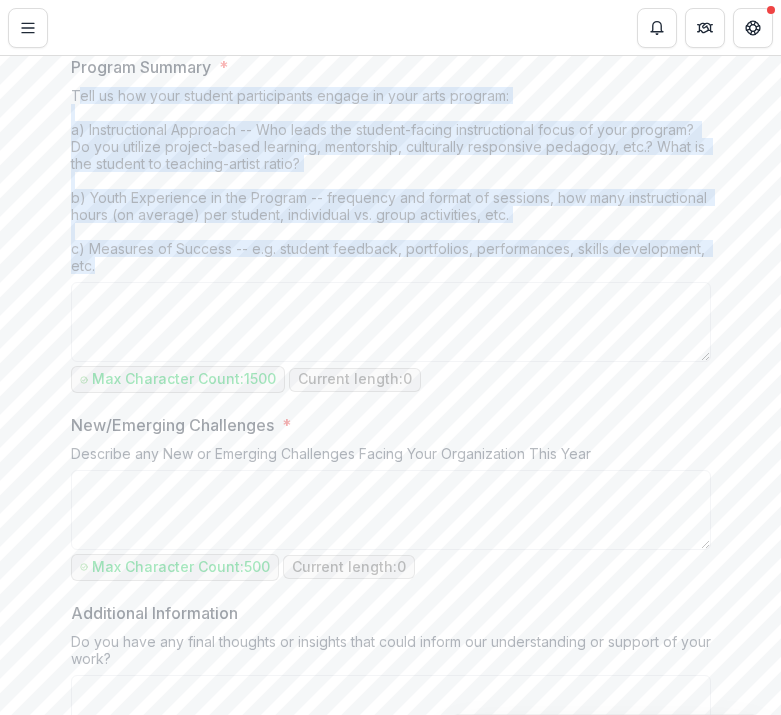 click on "Describe any New or Emerging Challenges Facing Your Organization This Year" at bounding box center [391, 457] 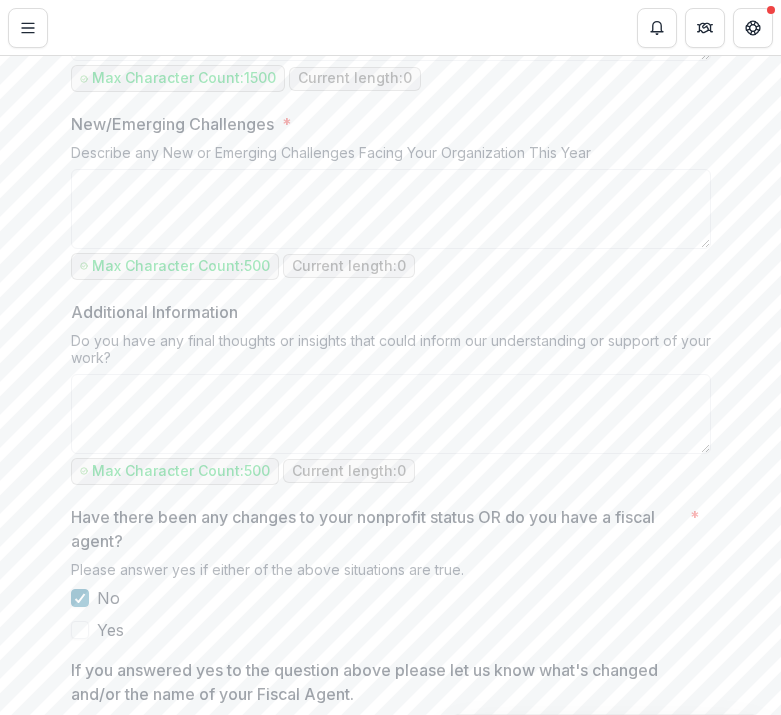 scroll, scrollTop: 2143, scrollLeft: 0, axis: vertical 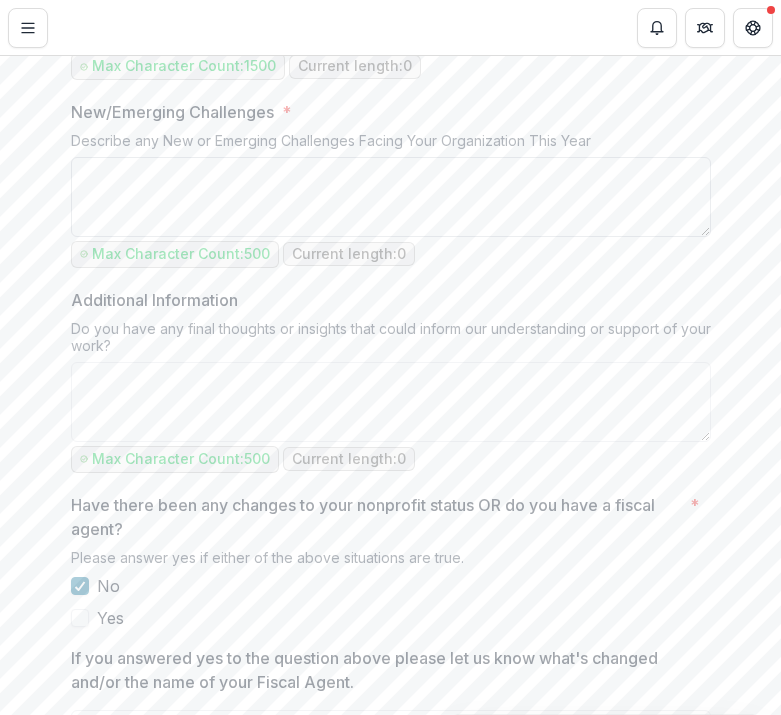 click on "New/Emerging Challenges *" at bounding box center [391, 197] 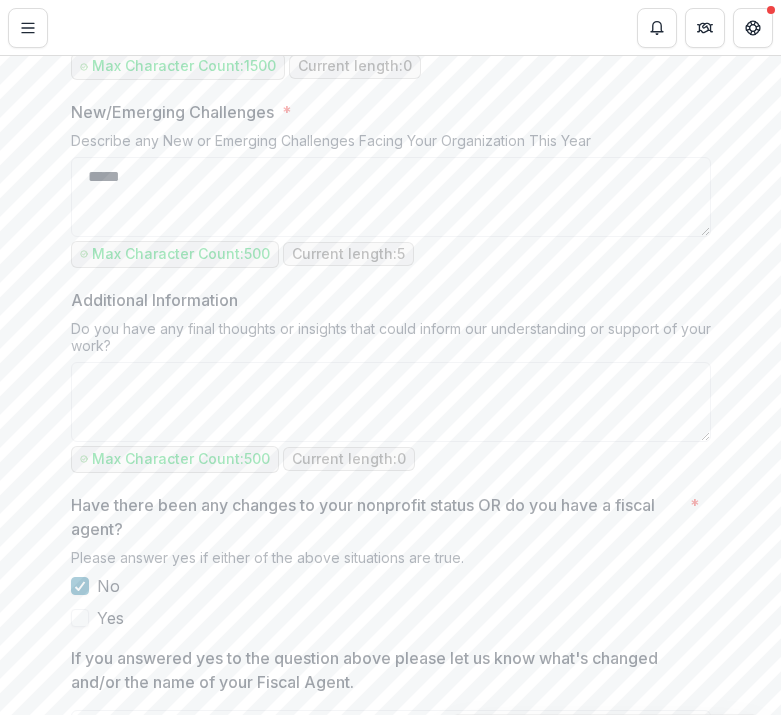 type on "*****" 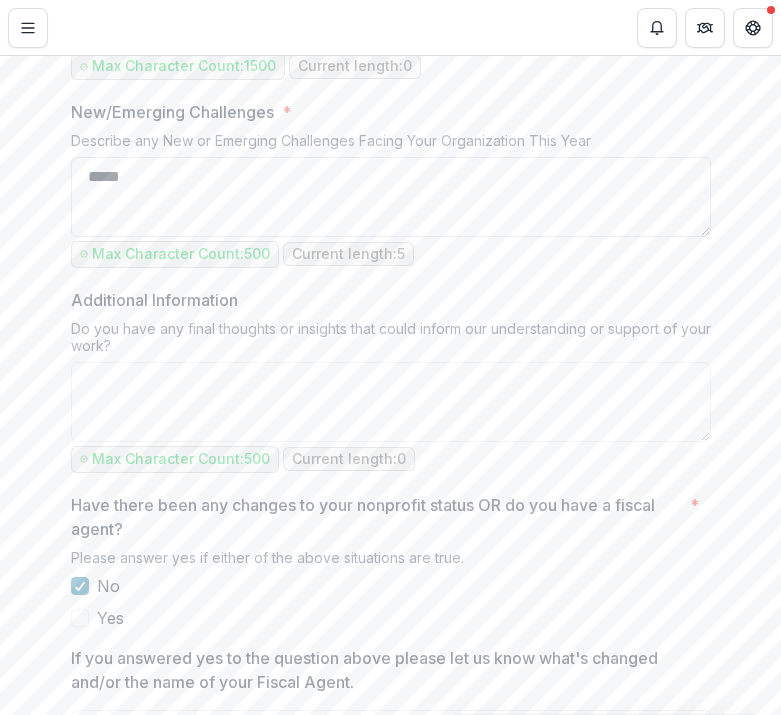 click on "*****" at bounding box center (391, 197) 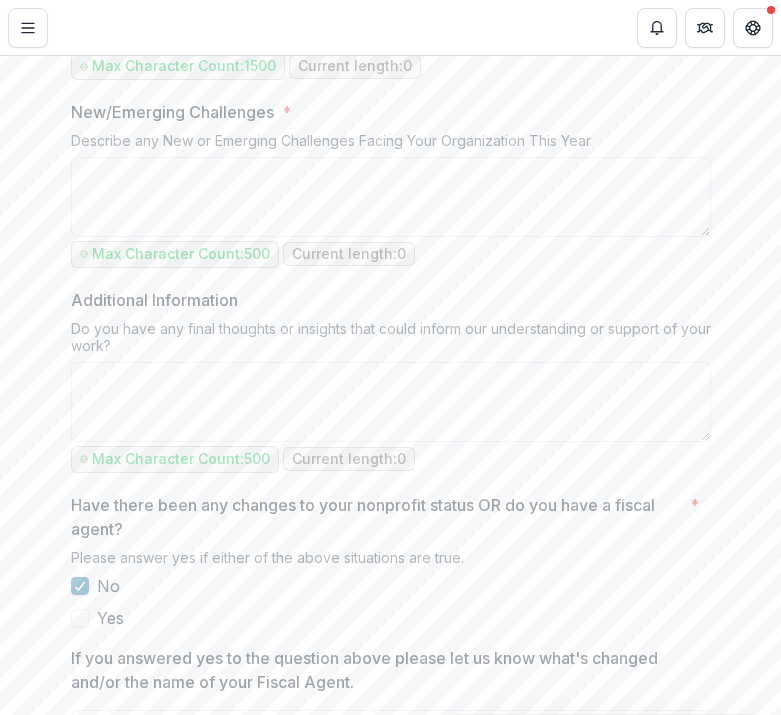 type 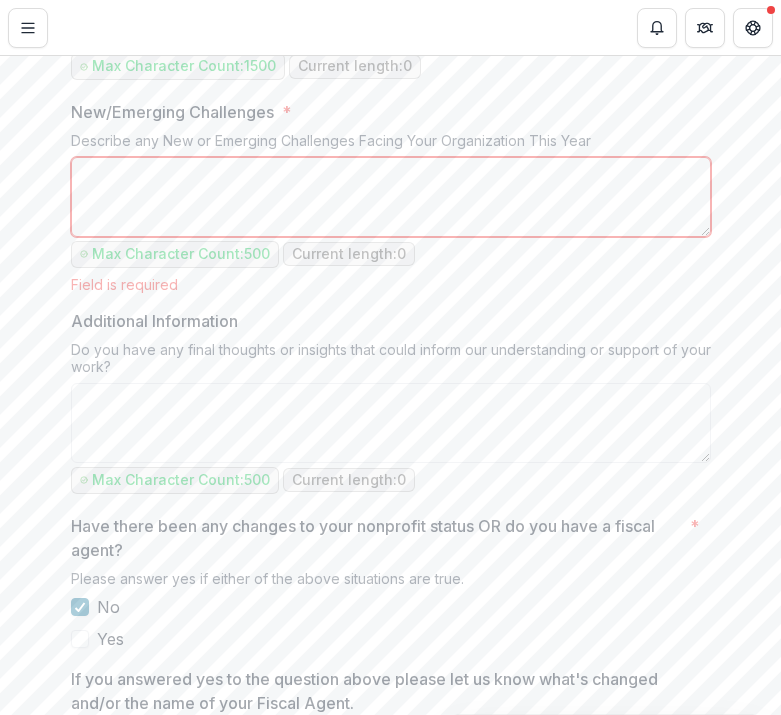 click on "New/Emerging Challenges * Describe any New or Emerging Challenges Facing Your Organization This Year Max Character Count:  500 Current length:  0 Field is required" at bounding box center [391, 196] 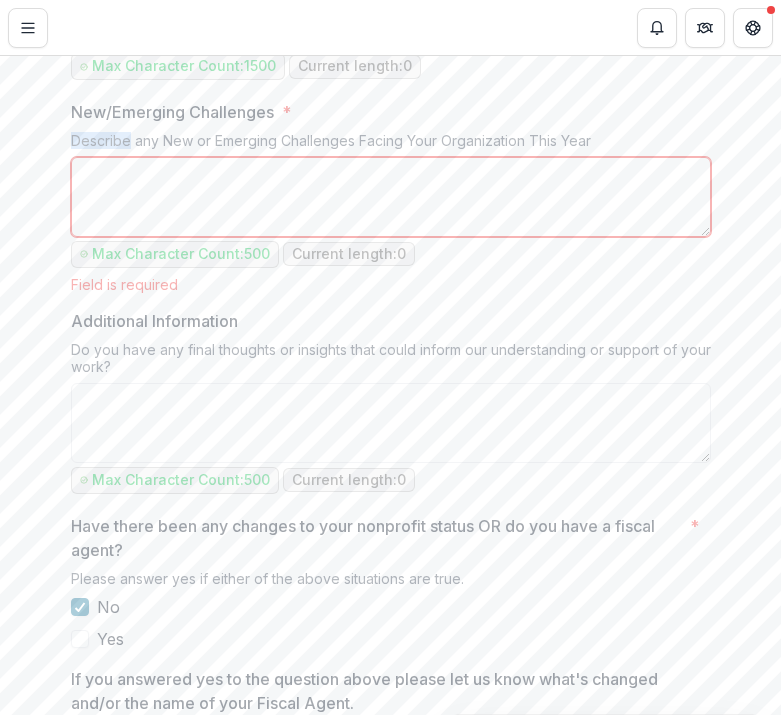 click on "New/Emerging Challenges * Describe any New or Emerging Challenges Facing Your Organization This Year Max Character Count:  500 Current length:  0 Field is required" at bounding box center [391, 196] 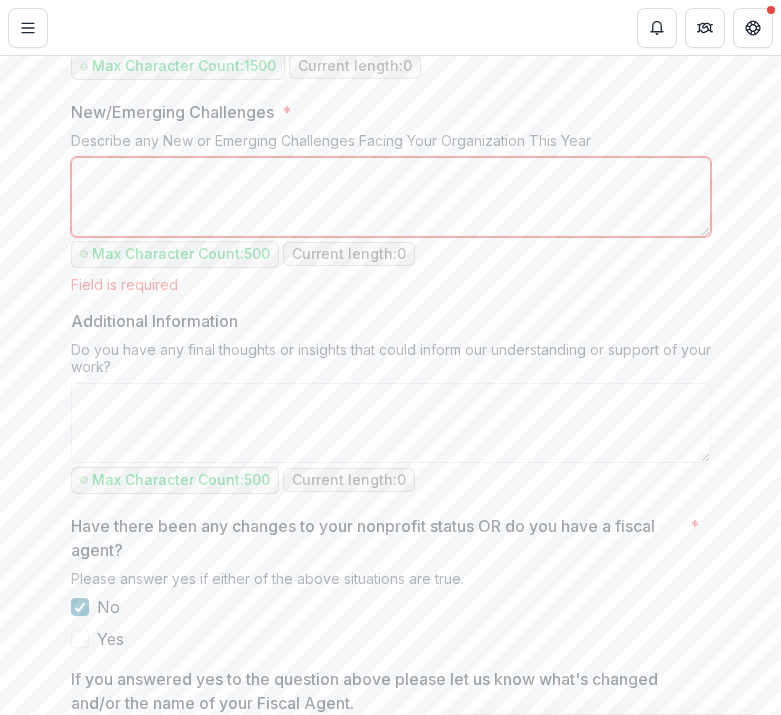 copy on "Describe" 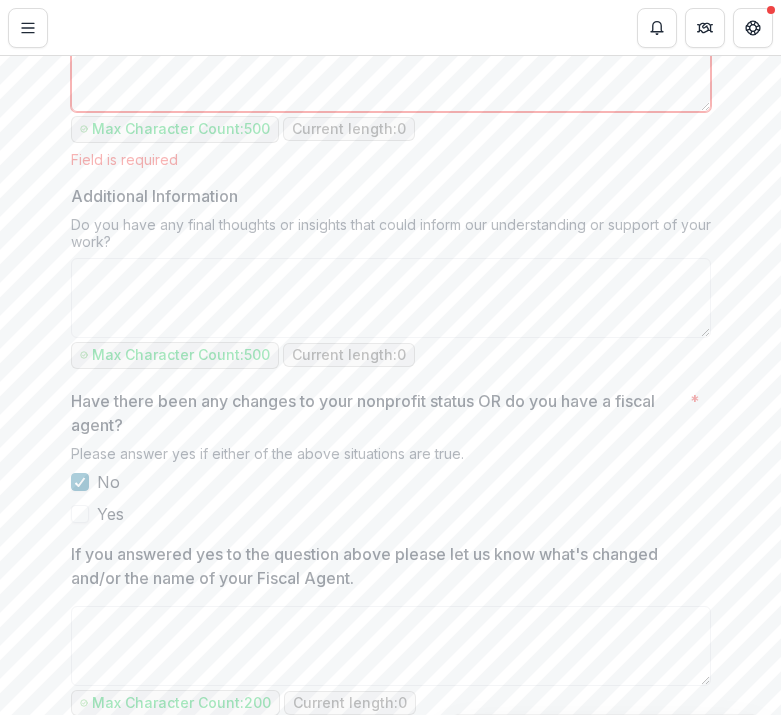 scroll, scrollTop: 2272, scrollLeft: 0, axis: vertical 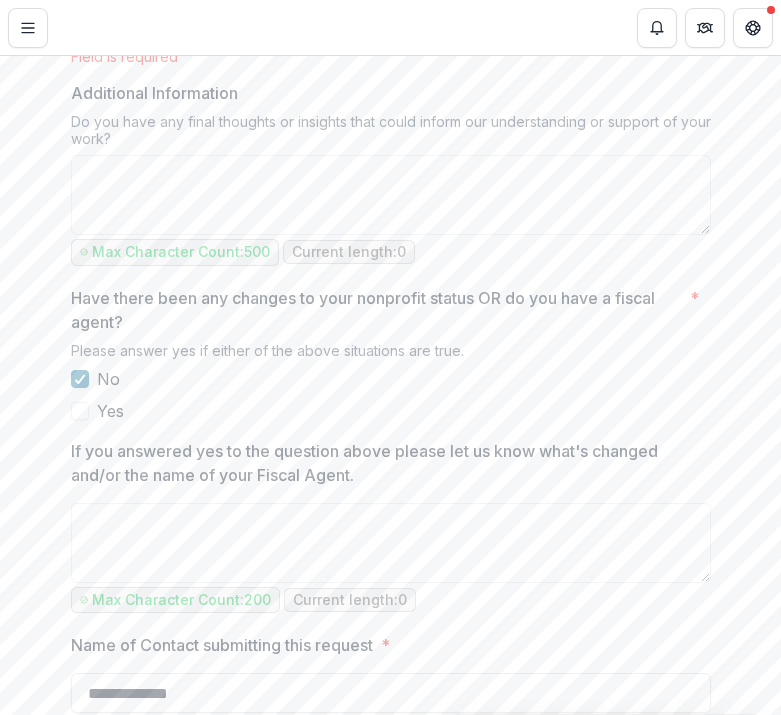 click on "Have there been any changes to your nonprofit status OR do you have a fiscal agent?" at bounding box center [376, 310] 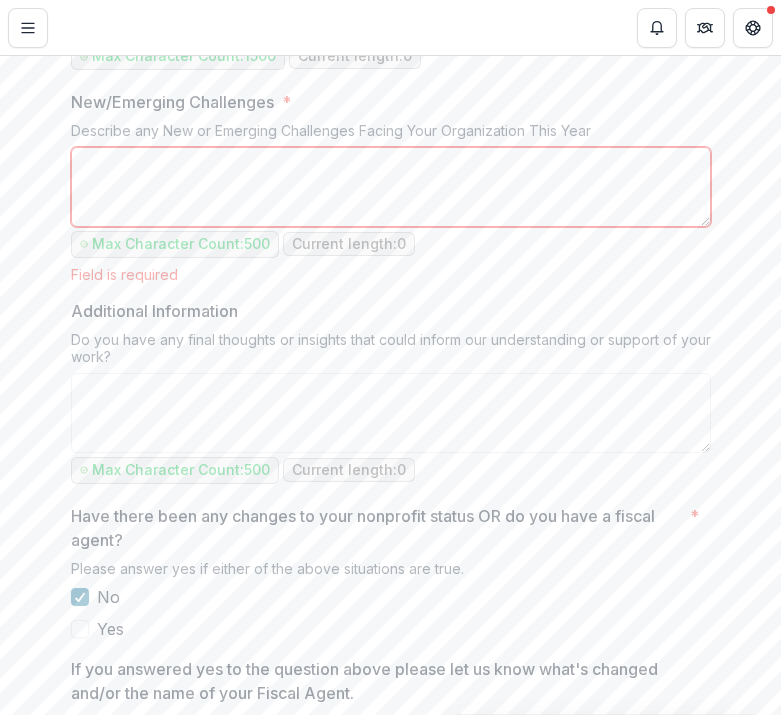 scroll, scrollTop: 2156, scrollLeft: 0, axis: vertical 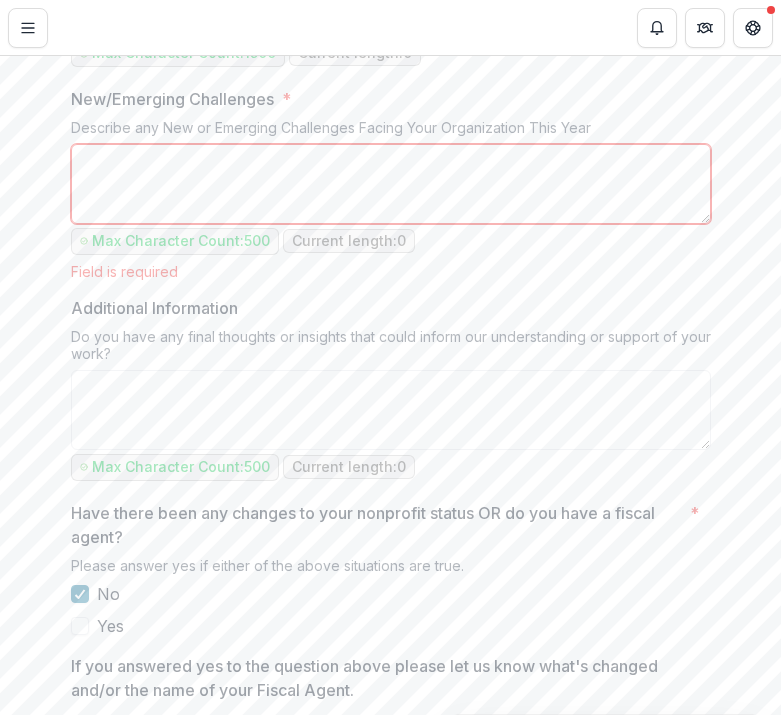 click on "Do you have any final thoughts or insights that could inform our understanding or support of your work?" at bounding box center (391, 349) 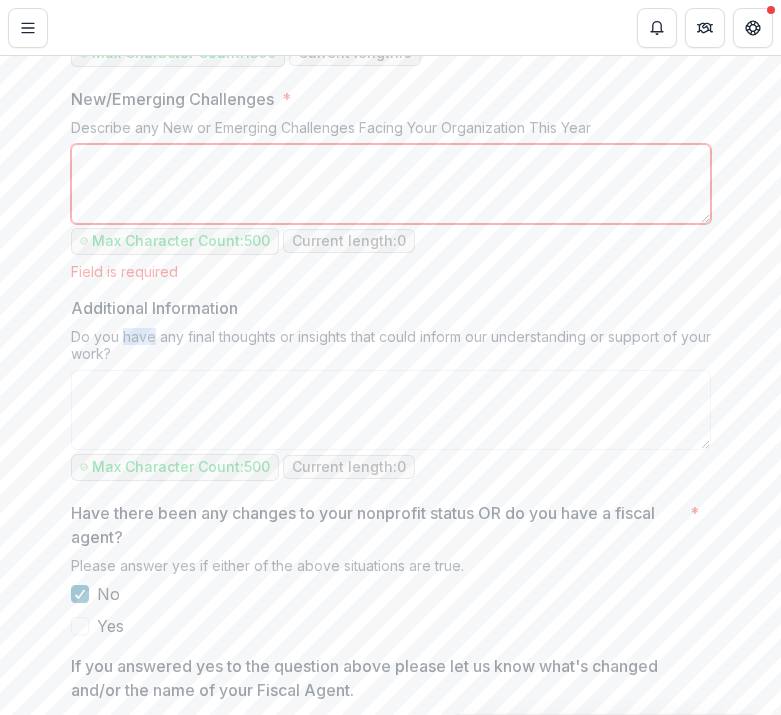 click on "Do you have any final thoughts or insights that could inform our understanding or support of your work?" at bounding box center (391, 349) 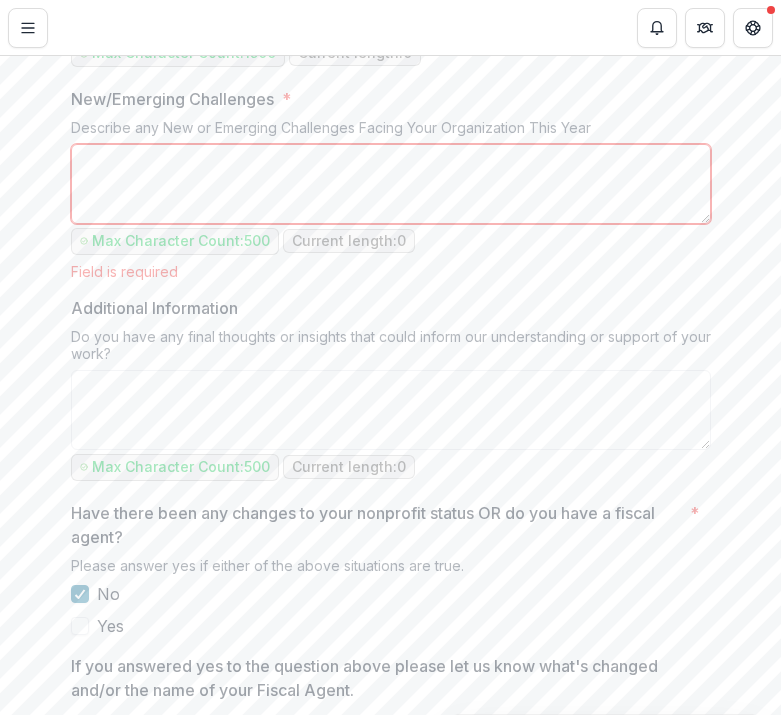 copy on "have" 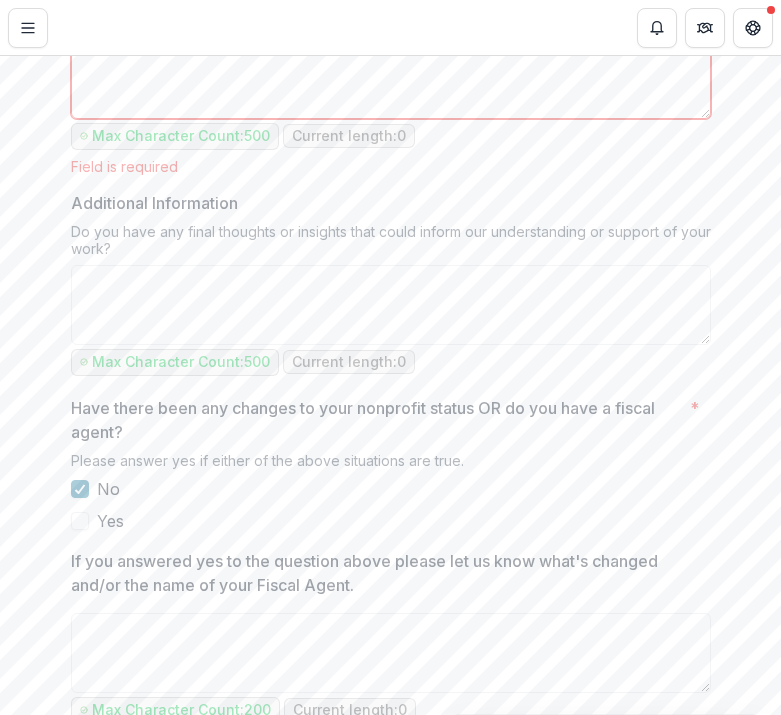 scroll, scrollTop: 2270, scrollLeft: 0, axis: vertical 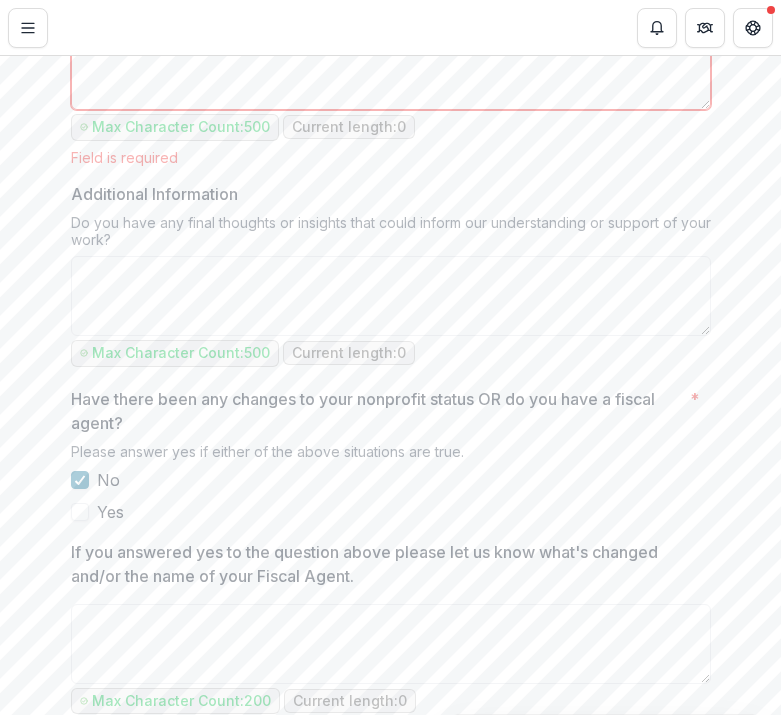 click on "Have there been any changes to your nonprofit status OR do you have a fiscal agent?" at bounding box center (376, 411) 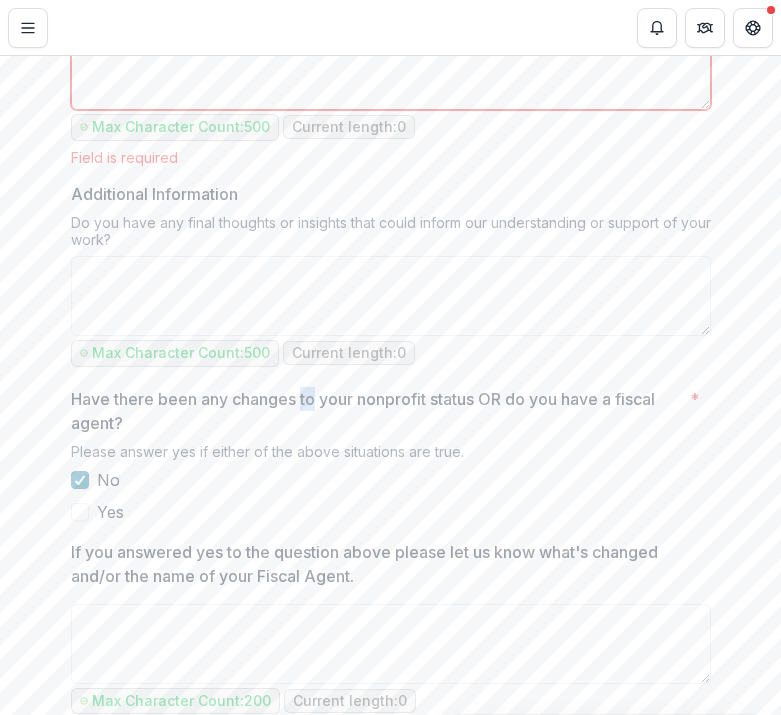 click on "Have there been any changes to your nonprofit status OR do you have a fiscal agent?" at bounding box center (376, 411) 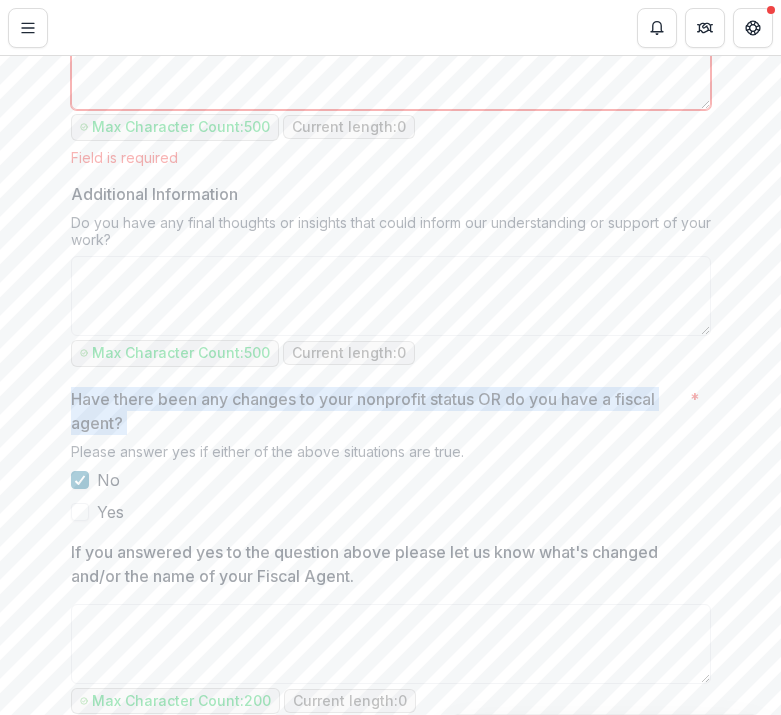 copy on "Have there been any changes to your nonprofit status OR do you have a fiscal agent?" 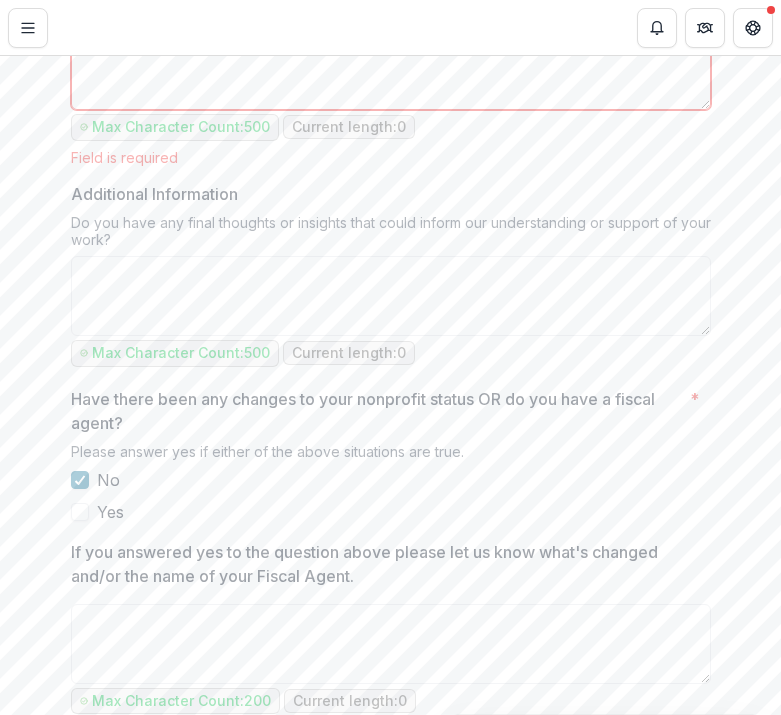 click on "Have there been any changes to your nonprofit status OR do you have a fiscal agent?" at bounding box center (376, 411) 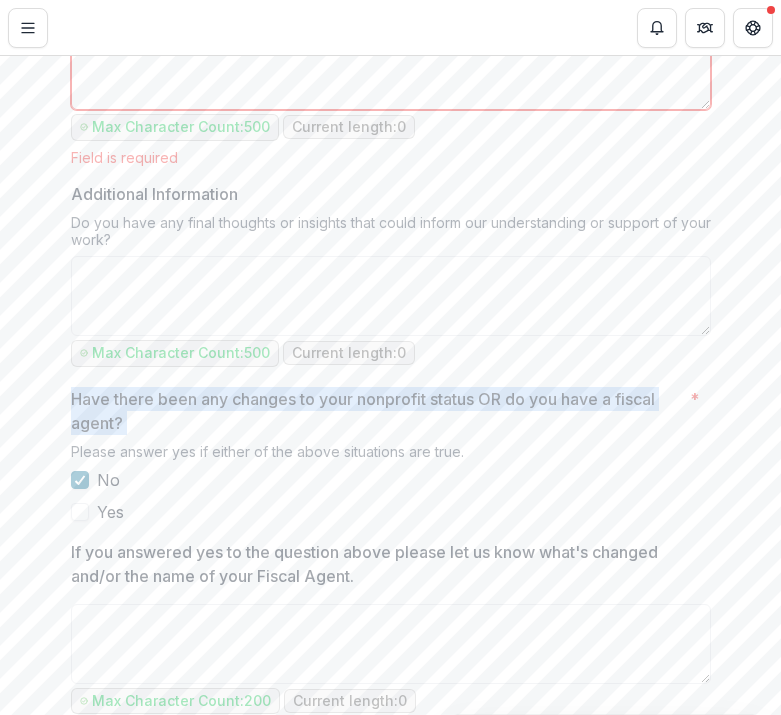 click on "Have there been any changes to your nonprofit status OR do you have a fiscal agent?" at bounding box center (376, 411) 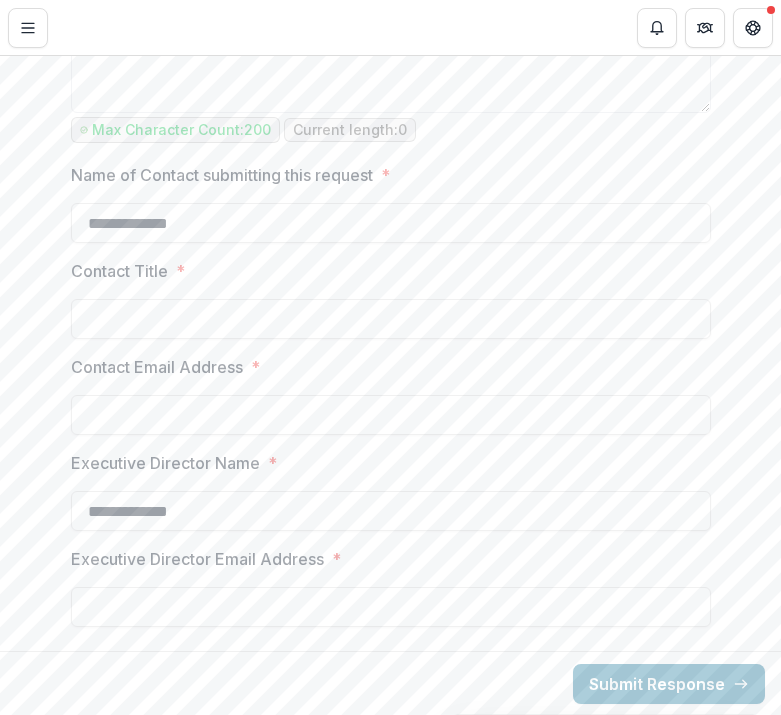 scroll, scrollTop: 2842, scrollLeft: 0, axis: vertical 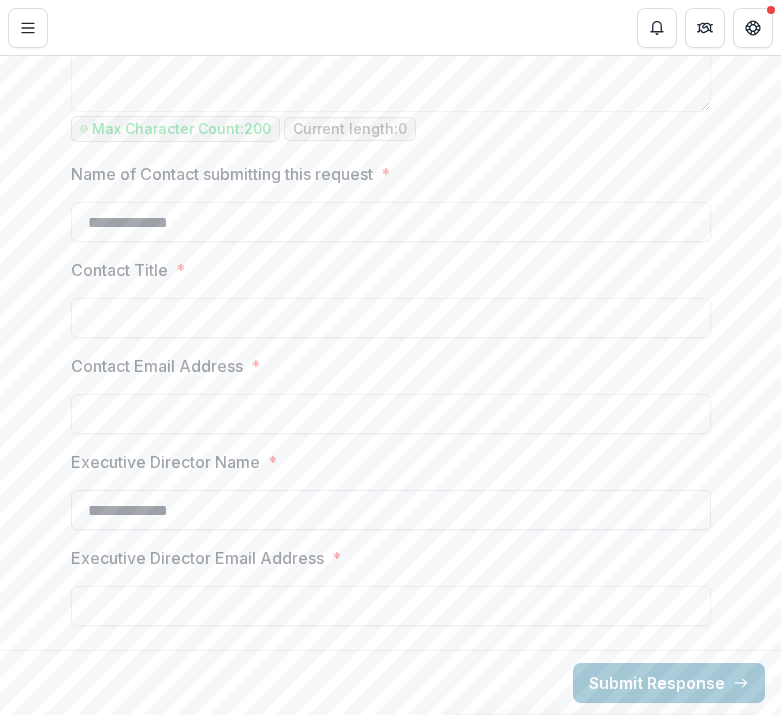click on "**********" at bounding box center [391, 510] 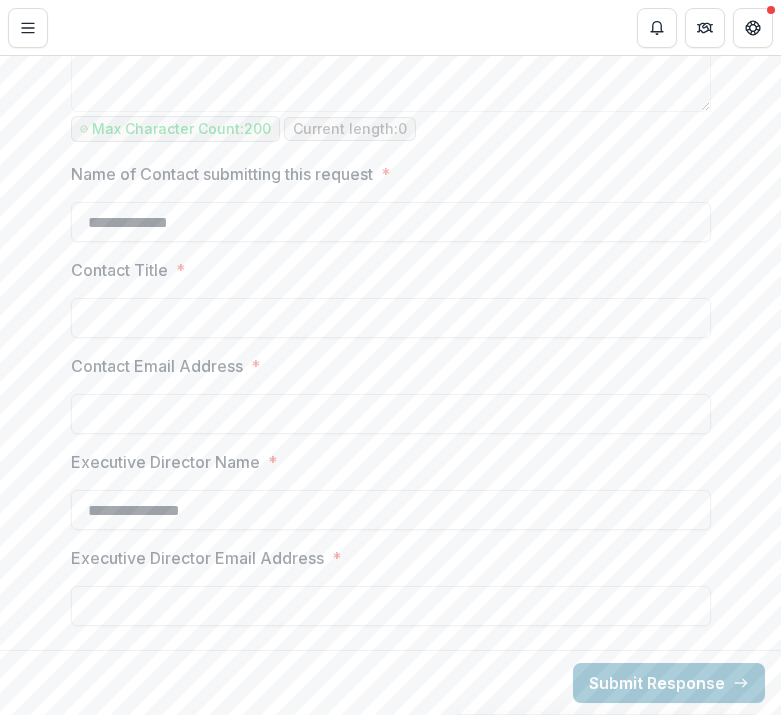 type on "**********" 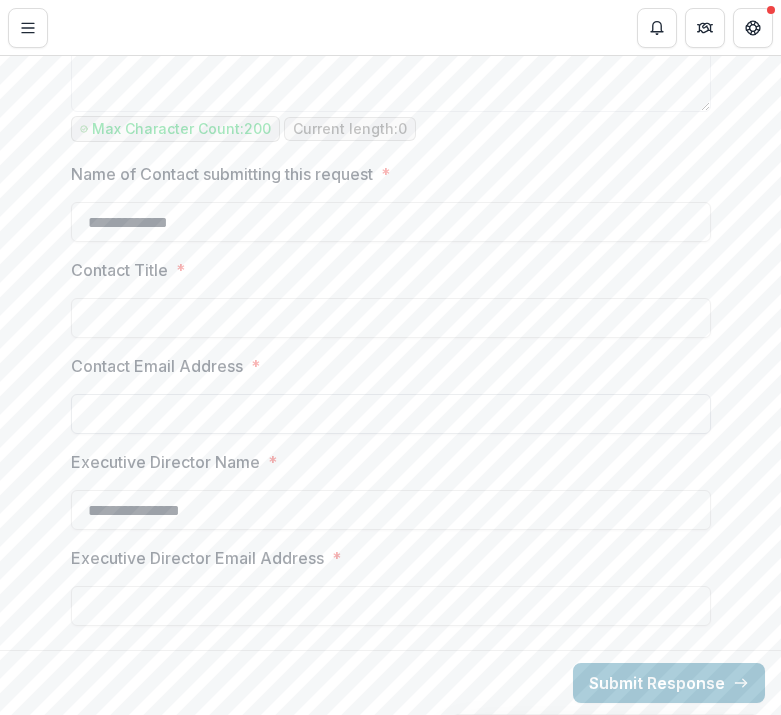 click on "Contact Email Address *" at bounding box center (391, 414) 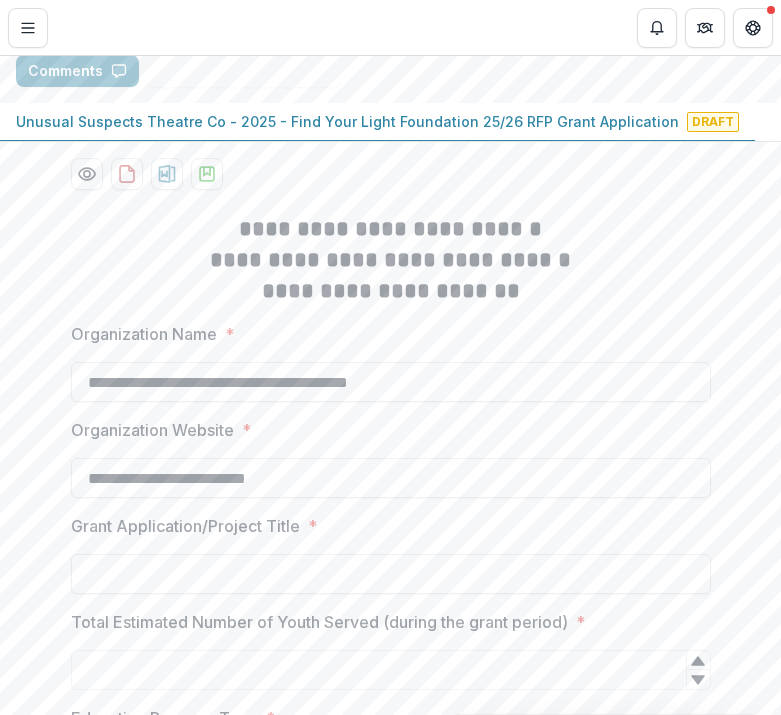 scroll, scrollTop: 278, scrollLeft: 0, axis: vertical 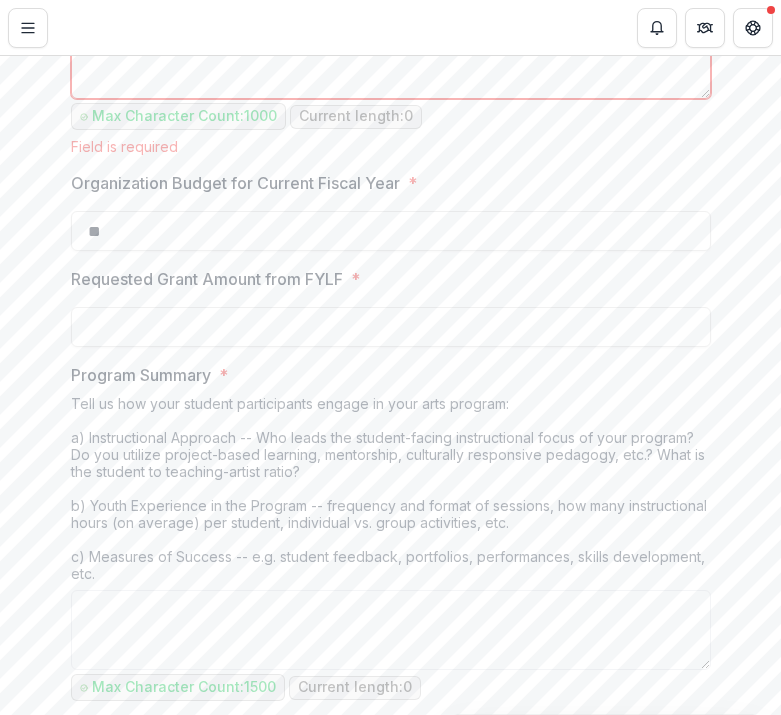 click on "Tell us how your student participants engage in your arts program:
a) Instructional Approach -- Who leads the student-facing instructional focus of your program? Do you utilize project-based learning, mentorship, culturally responsive pedagogy, etc.? What is the student to teaching-artist ratio?
b) Youth Experience in the Program -- frequency and format of sessions, how many instructional hours (on average) per student, individual vs. group activities, etc.
c) Measures of Success -- e.g. student feedback, portfolios, performances, skills development, etc." at bounding box center (391, 492) 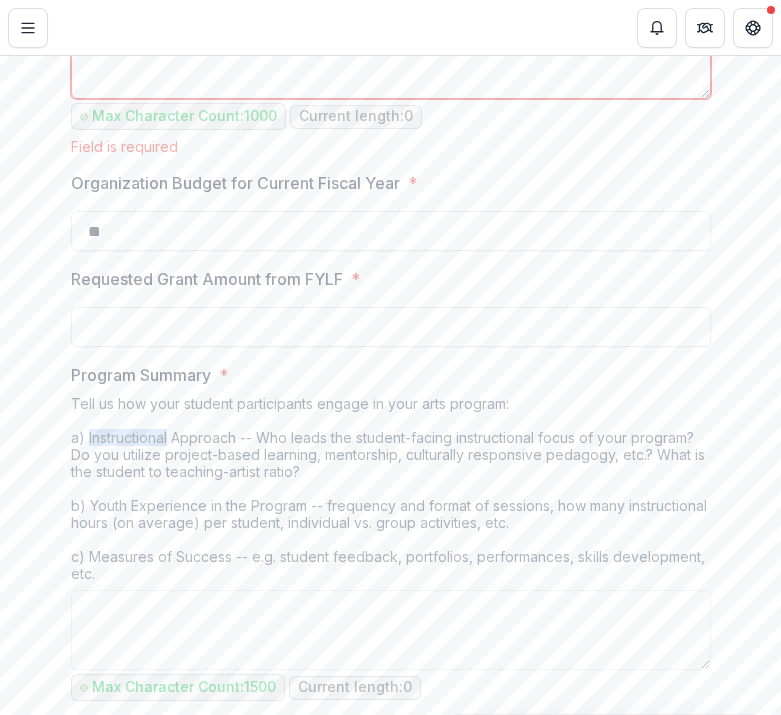click on "Tell us how your student participants engage in your arts program:
a) Instructional Approach -- Who leads the student-facing instructional focus of your program? Do you utilize project-based learning, mentorship, culturally responsive pedagogy, etc.? What is the student to teaching-artist ratio?
b) Youth Experience in the Program -- frequency and format of sessions, how many instructional hours (on average) per student, individual vs. group activities, etc.
c) Measures of Success -- e.g. student feedback, portfolios, performances, skills development, etc." at bounding box center [391, 492] 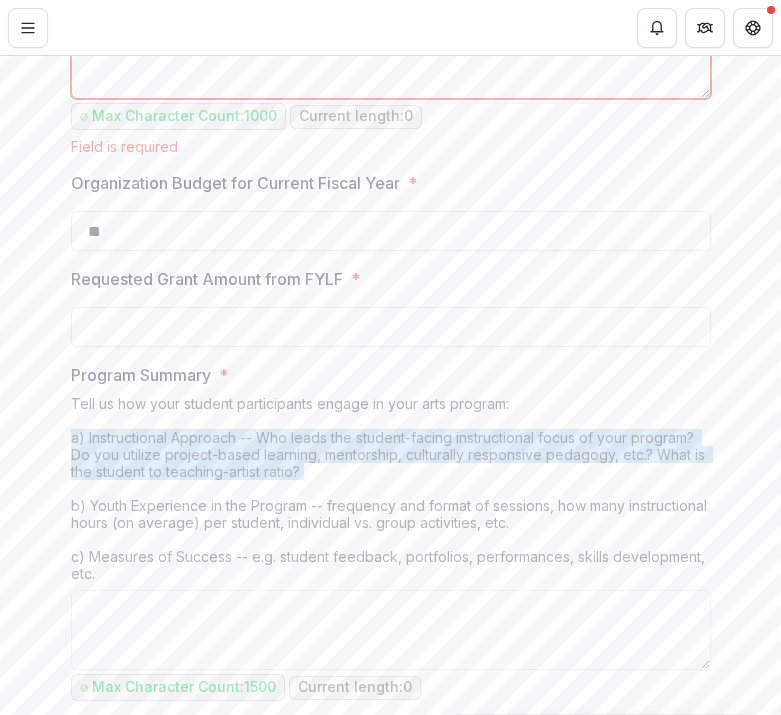 click on "Tell us how your student participants engage in your arts program:
a) Instructional Approach -- Who leads the student-facing instructional focus of your program? Do you utilize project-based learning, mentorship, culturally responsive pedagogy, etc.? What is the student to teaching-artist ratio?
b) Youth Experience in the Program -- frequency and format of sessions, how many instructional hours (on average) per student, individual vs. group activities, etc.
c) Measures of Success -- e.g. student feedback, portfolios, performances, skills development, etc." at bounding box center [391, 492] 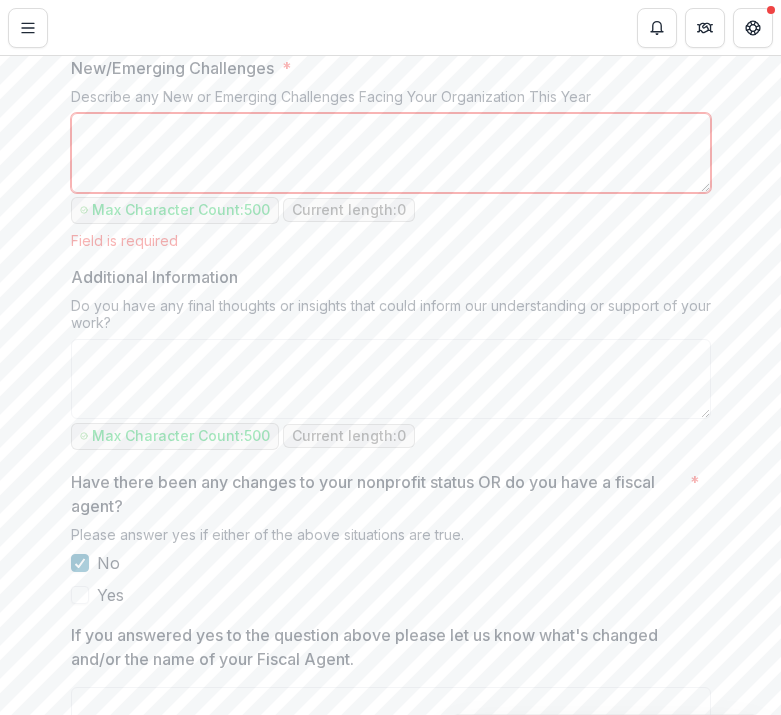 scroll, scrollTop: 2292, scrollLeft: 0, axis: vertical 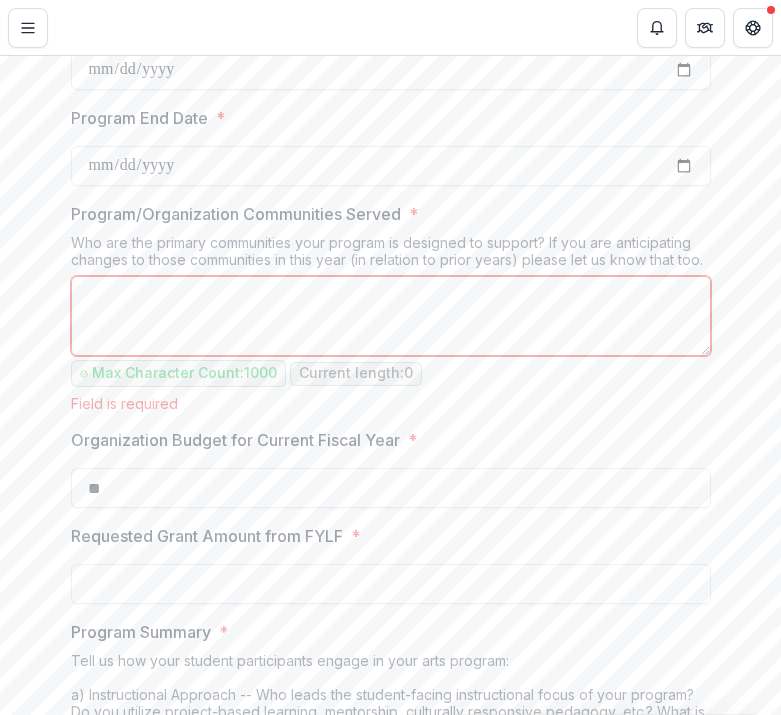 click on "**********" at bounding box center (391, 692) 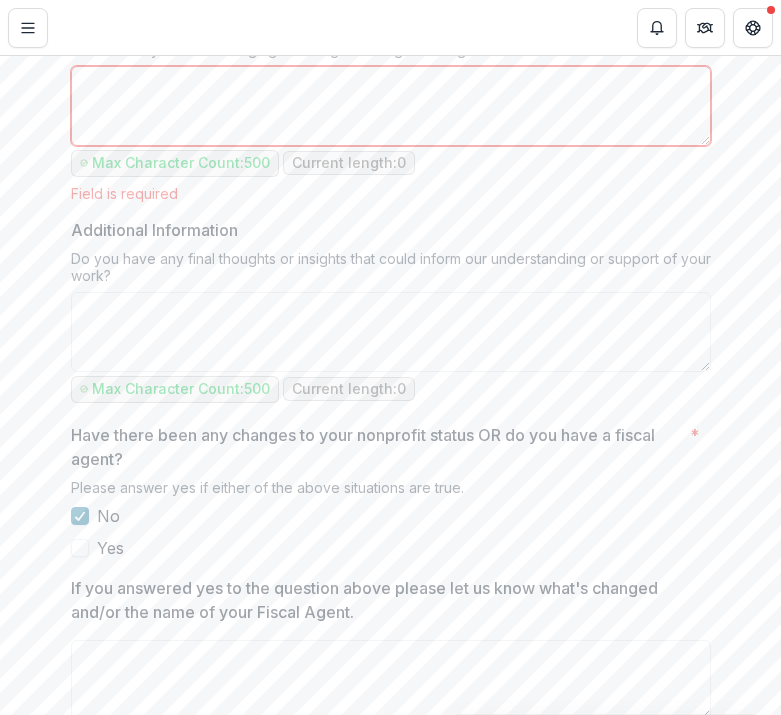 scroll, scrollTop: 2259, scrollLeft: 0, axis: vertical 